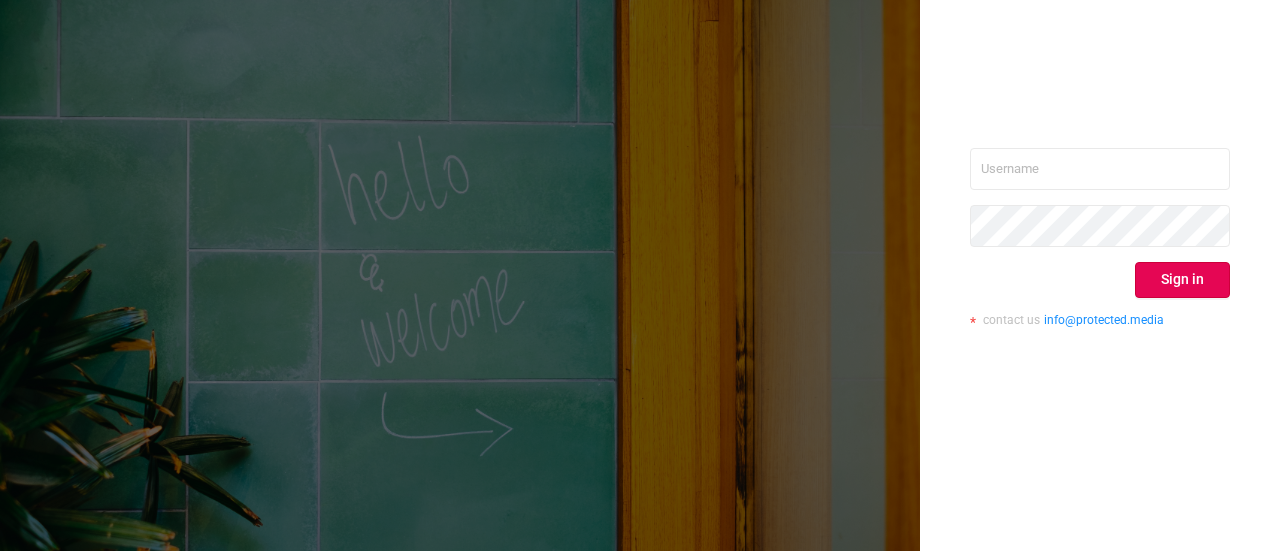 scroll, scrollTop: 0, scrollLeft: 0, axis: both 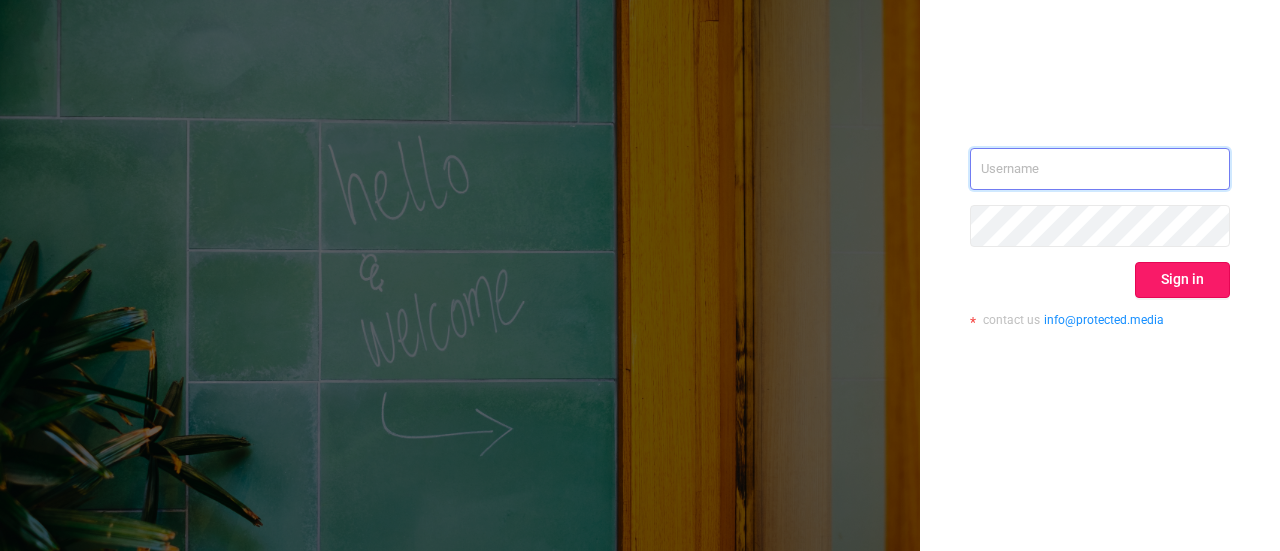 type on "reporting@[EXAMPLE.COM]" 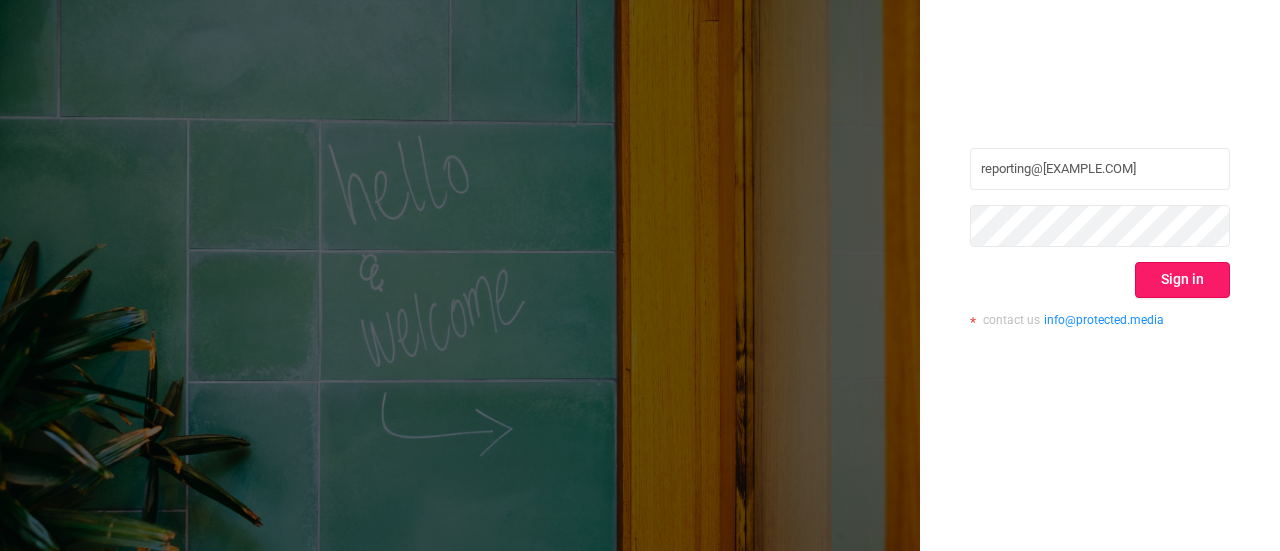 click on "Sign in" at bounding box center (1182, 280) 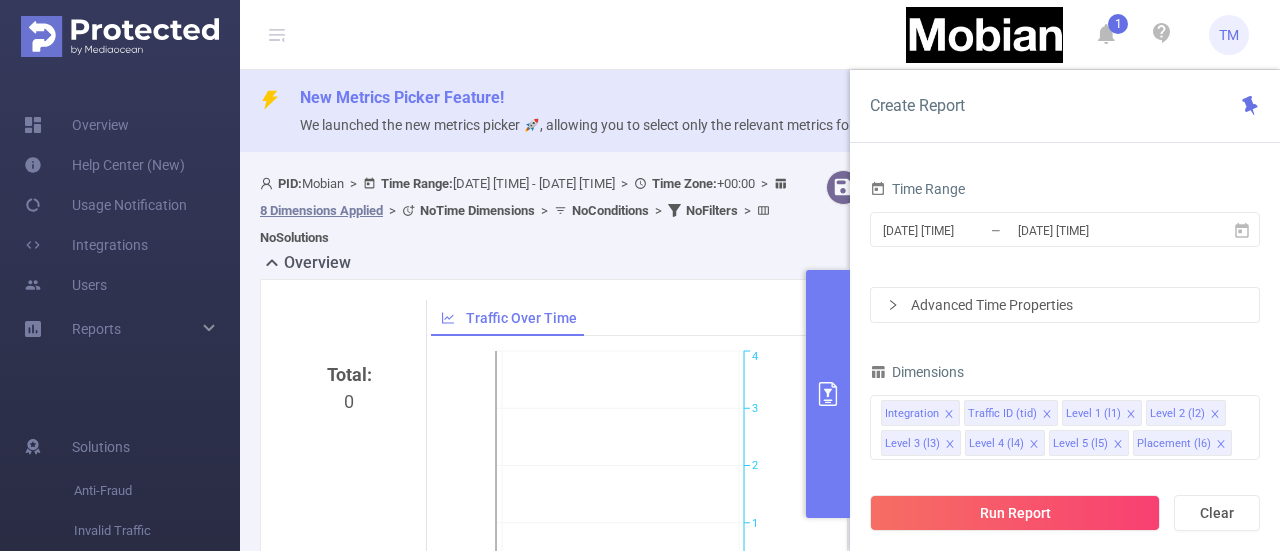 click on "1   TM" at bounding box center (640, 35) 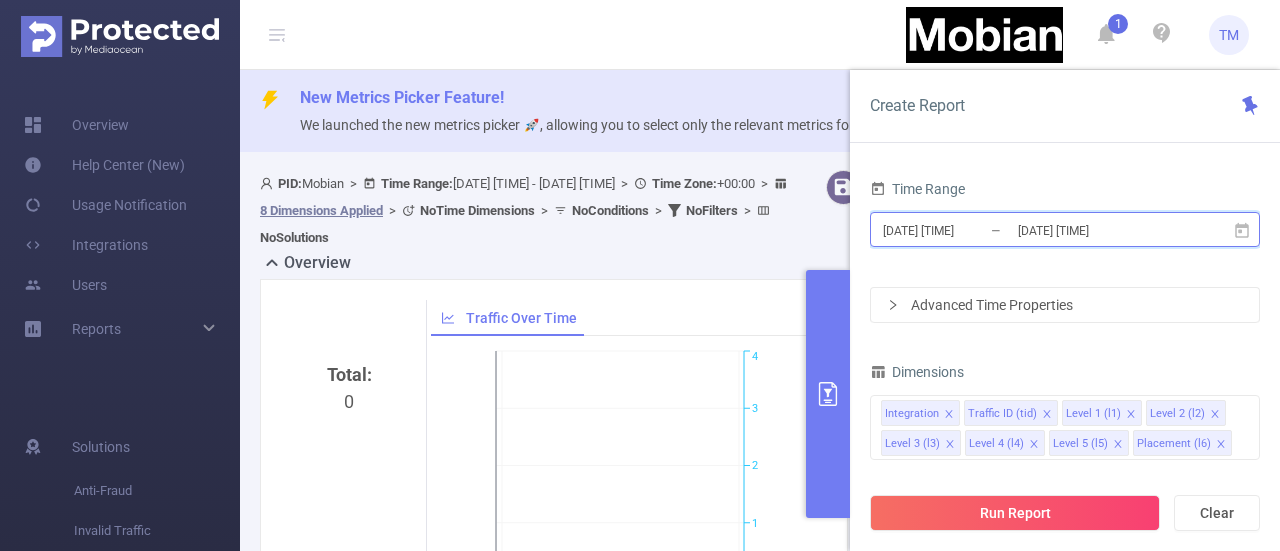 click 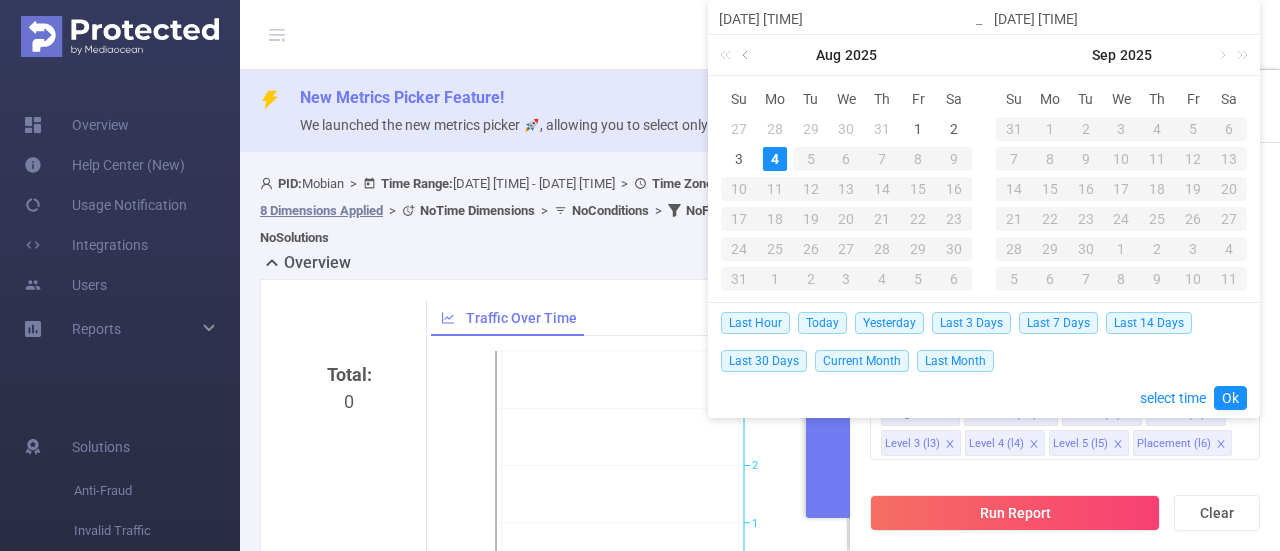 click at bounding box center [747, 55] 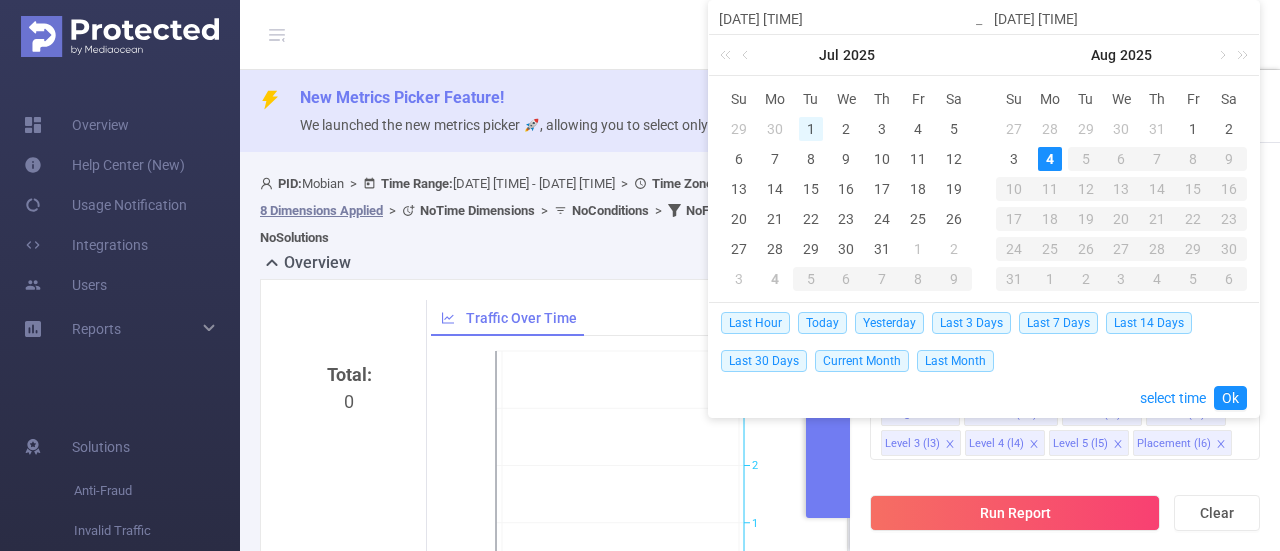 click on "1" at bounding box center (811, 129) 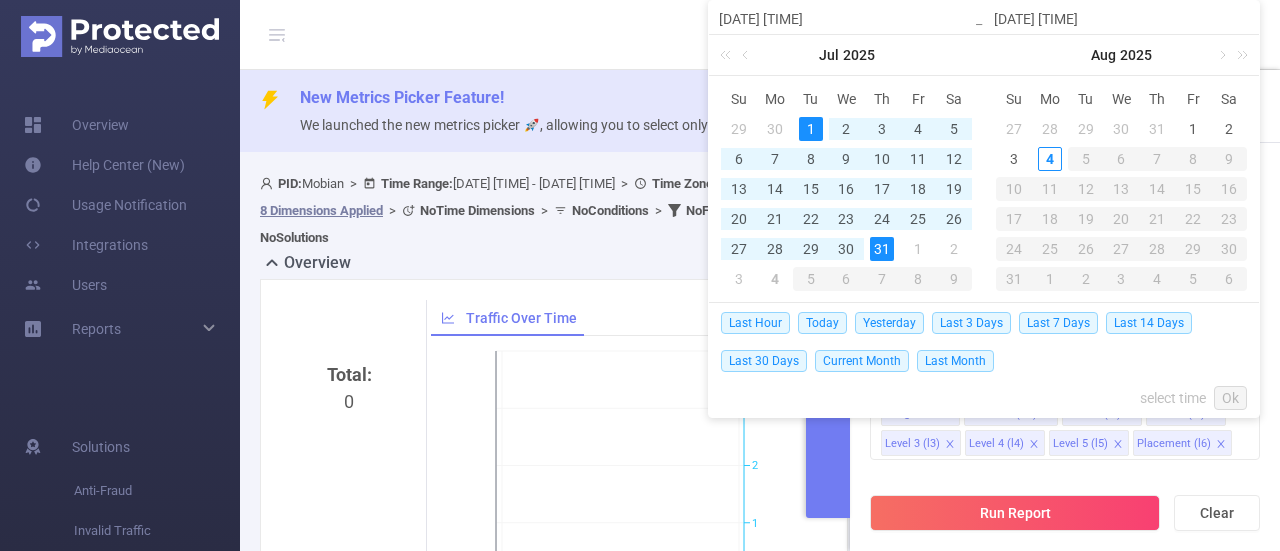 click on "31" at bounding box center [882, 249] 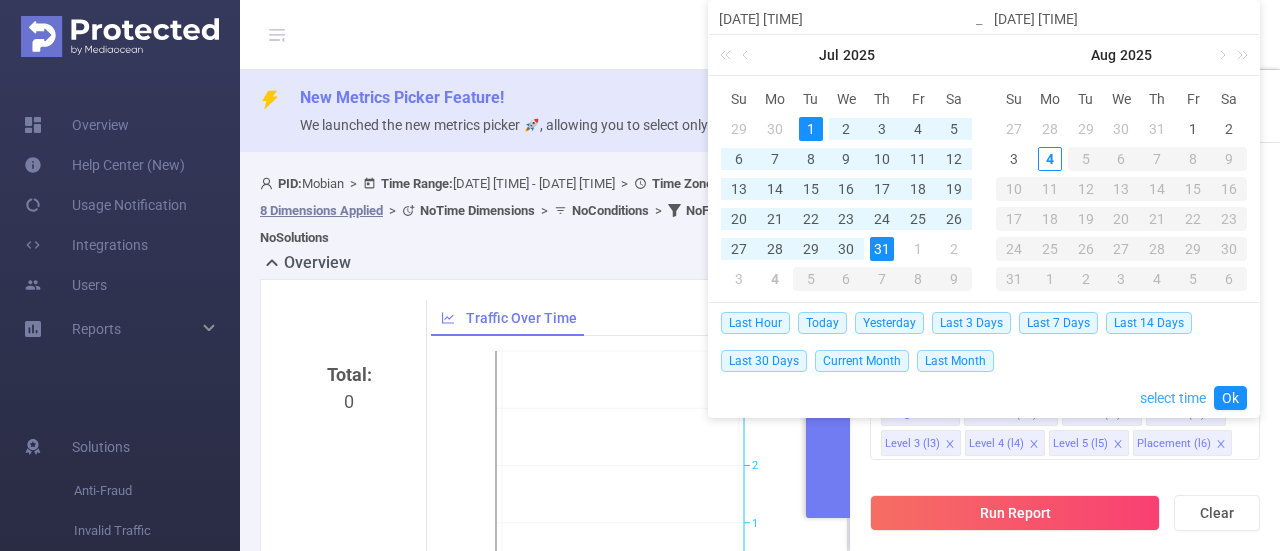 click on "select time" at bounding box center (1173, 398) 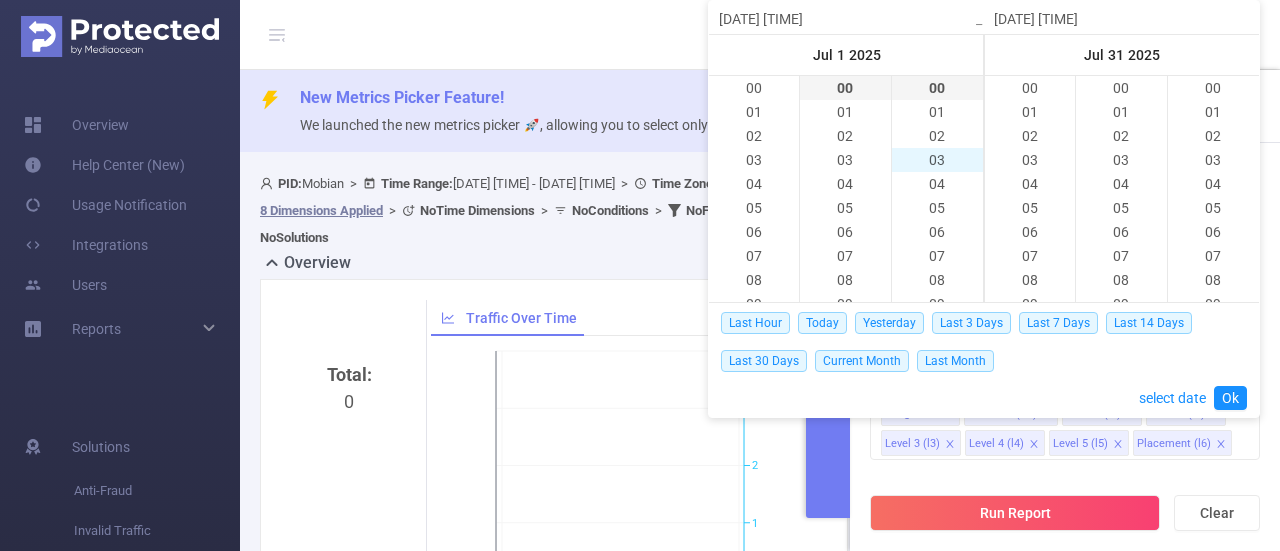 scroll, scrollTop: 288, scrollLeft: 0, axis: vertical 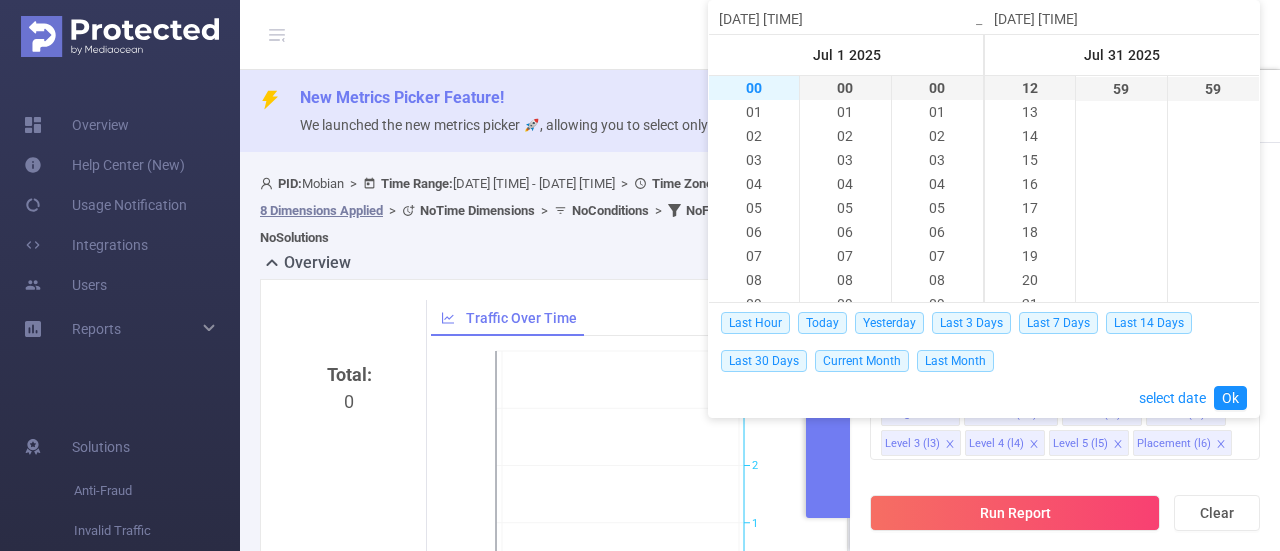 click on "00" at bounding box center (754, 88) 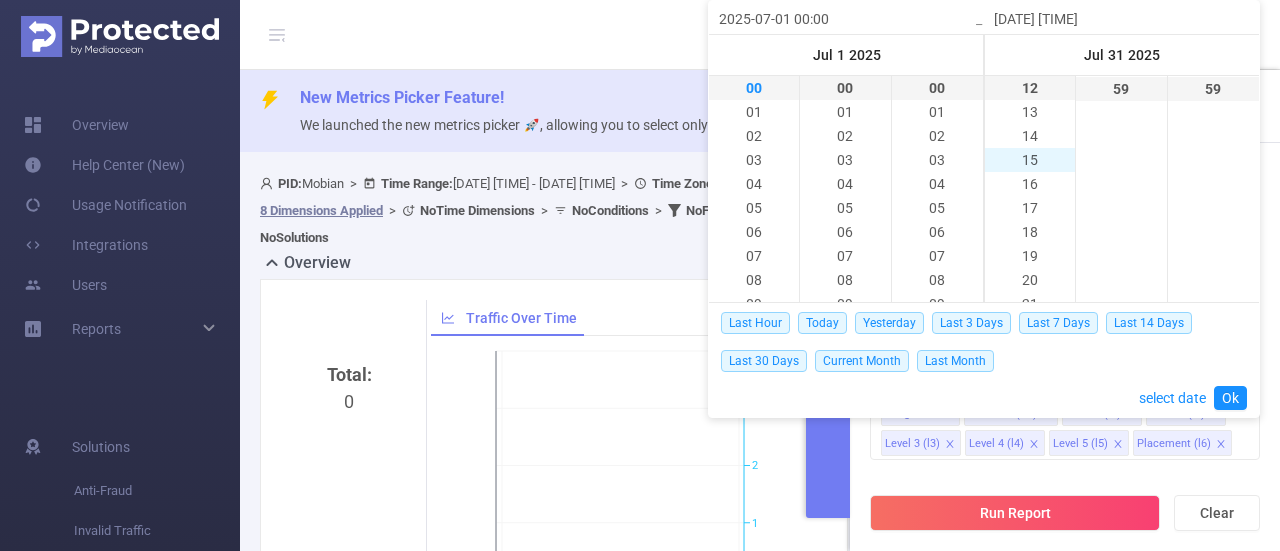 scroll, scrollTop: 551, scrollLeft: 0, axis: vertical 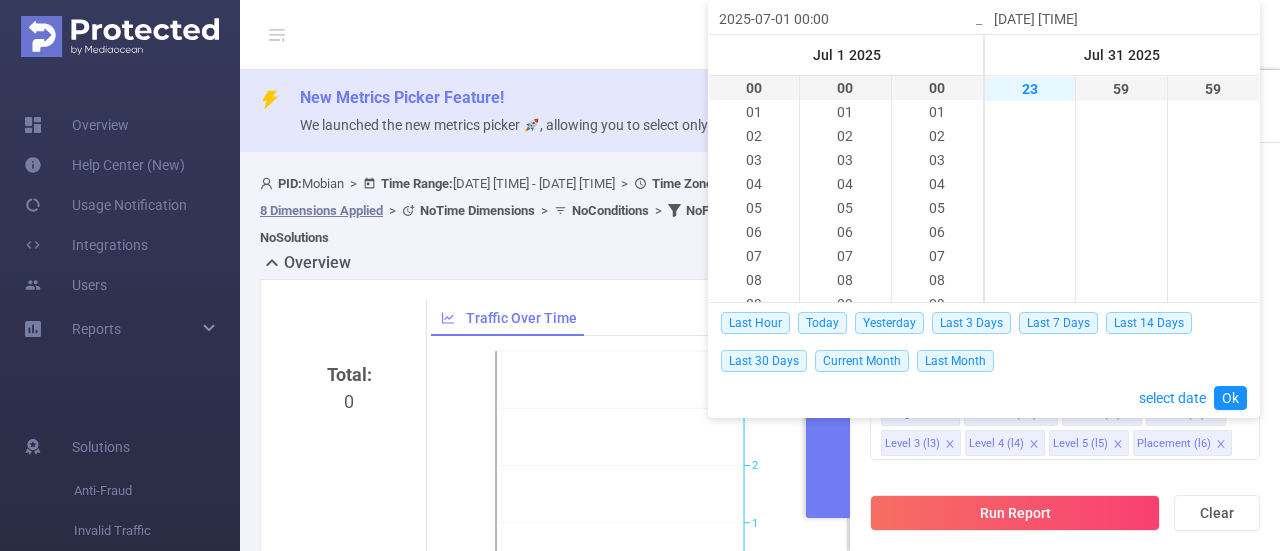 click on "23" at bounding box center [1030, 89] 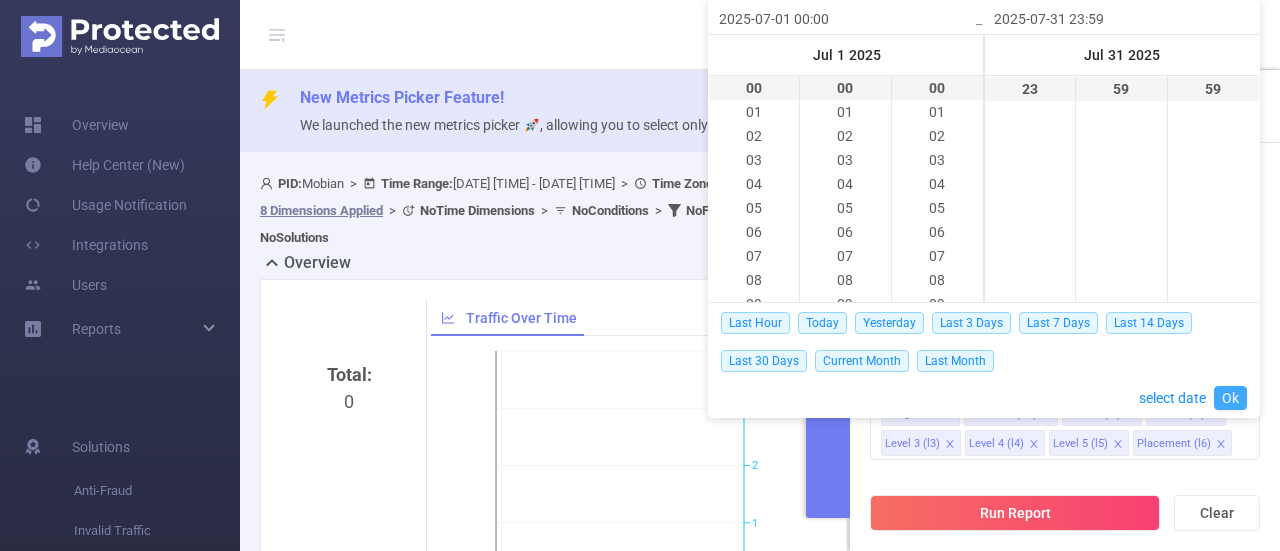 click on "Ok" at bounding box center (1230, 398) 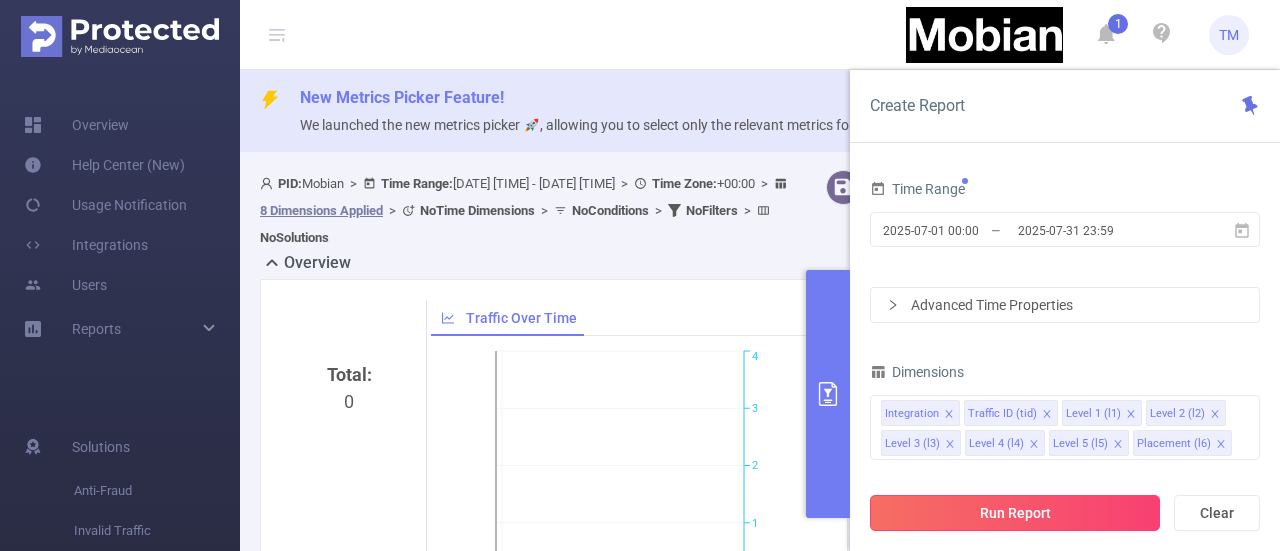 click on "Run Report" at bounding box center [1015, 513] 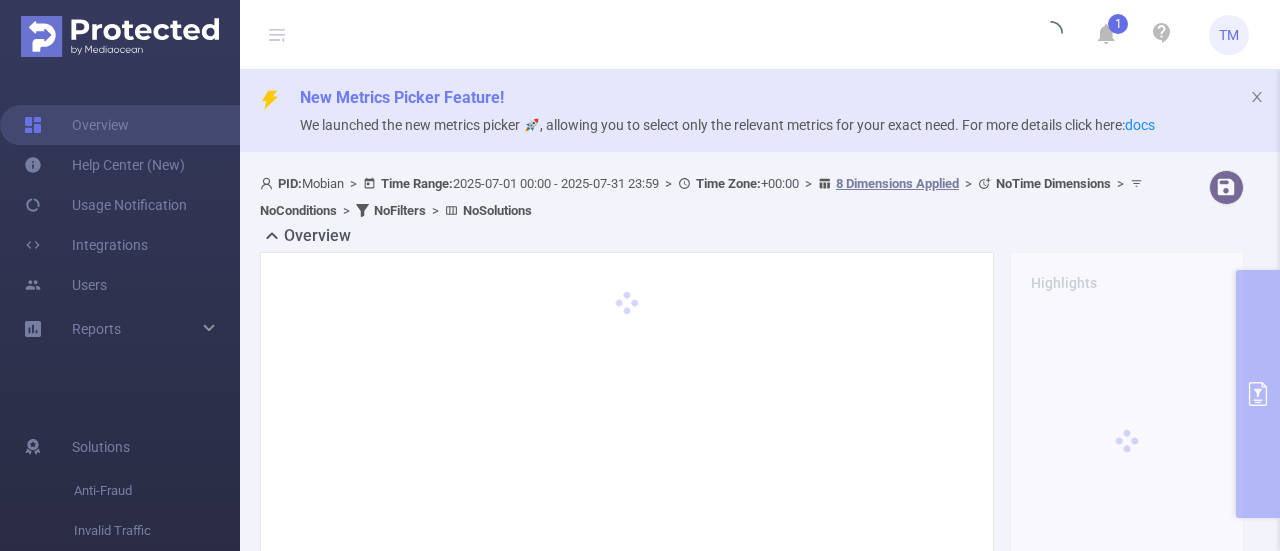 type 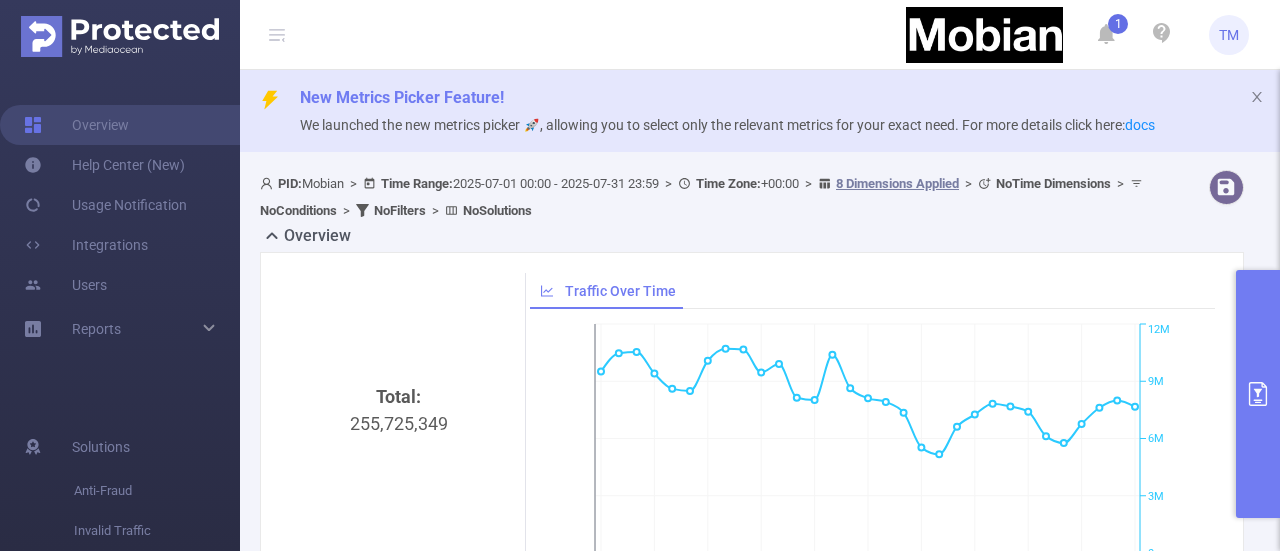 click at bounding box center [1258, 394] 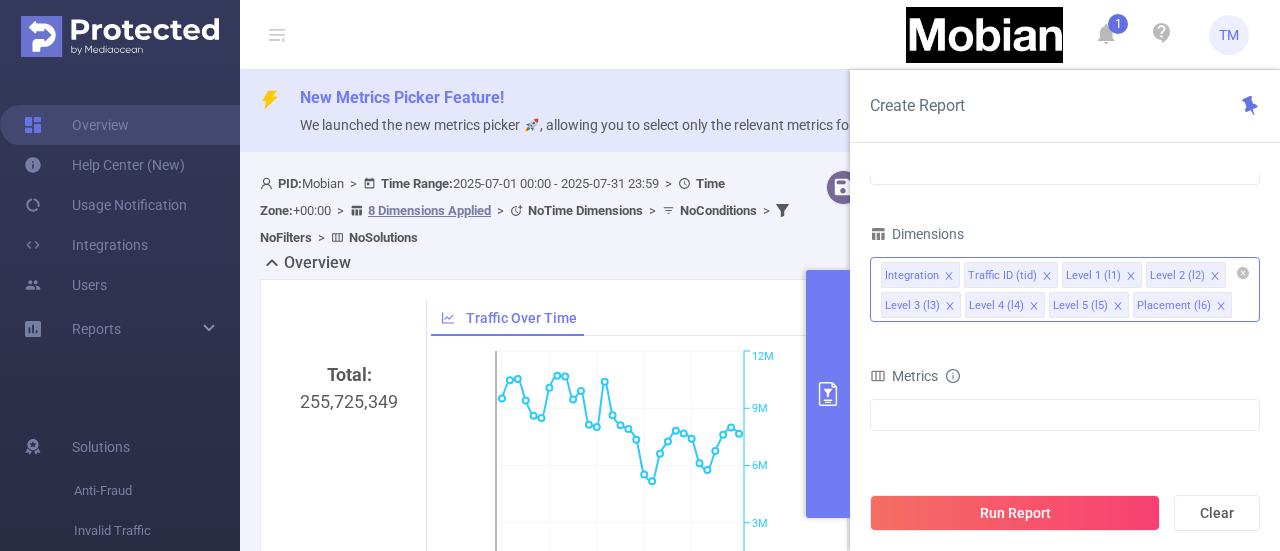 click 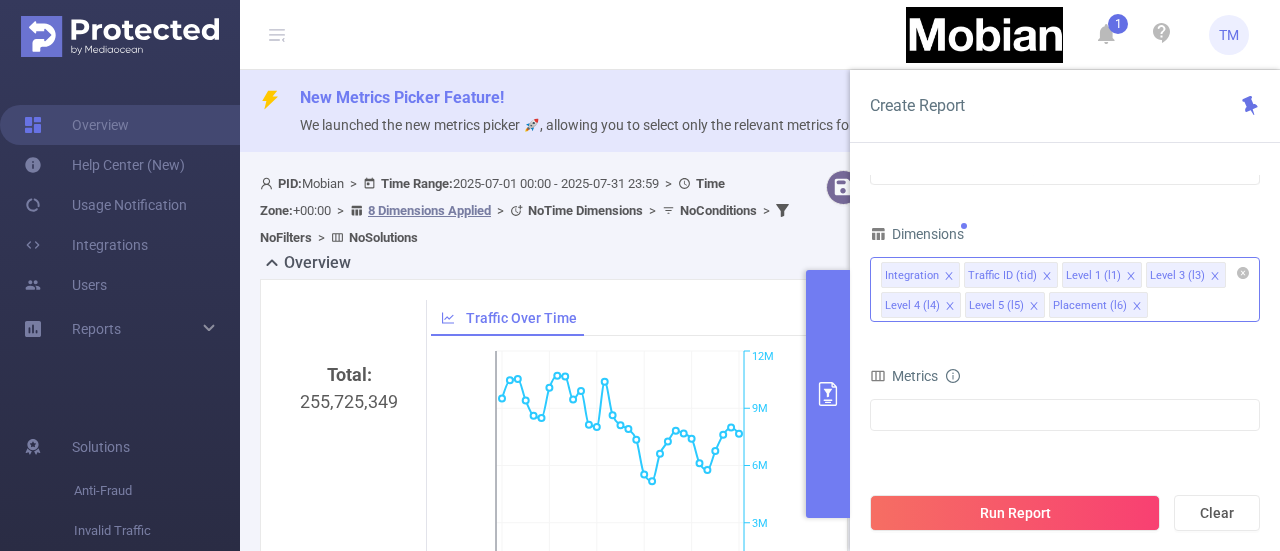 click 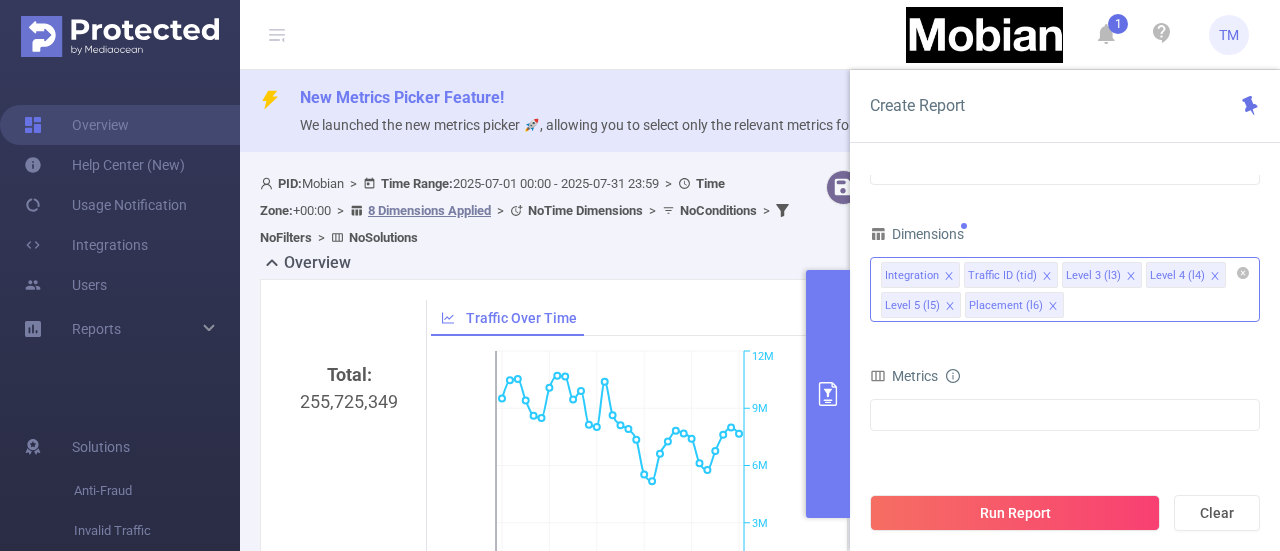 click 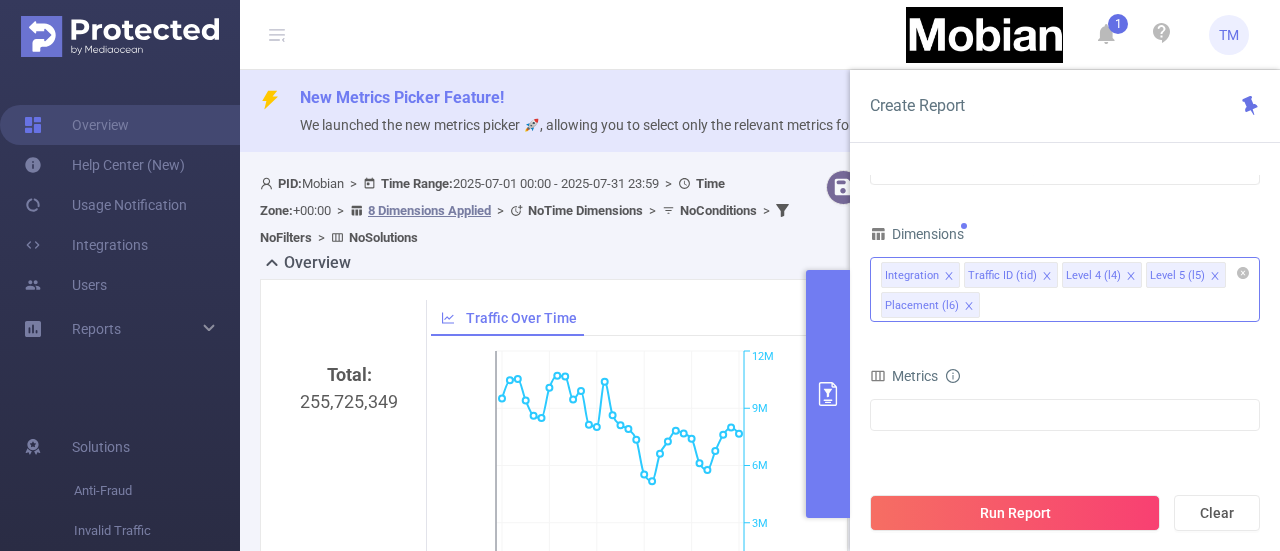 click 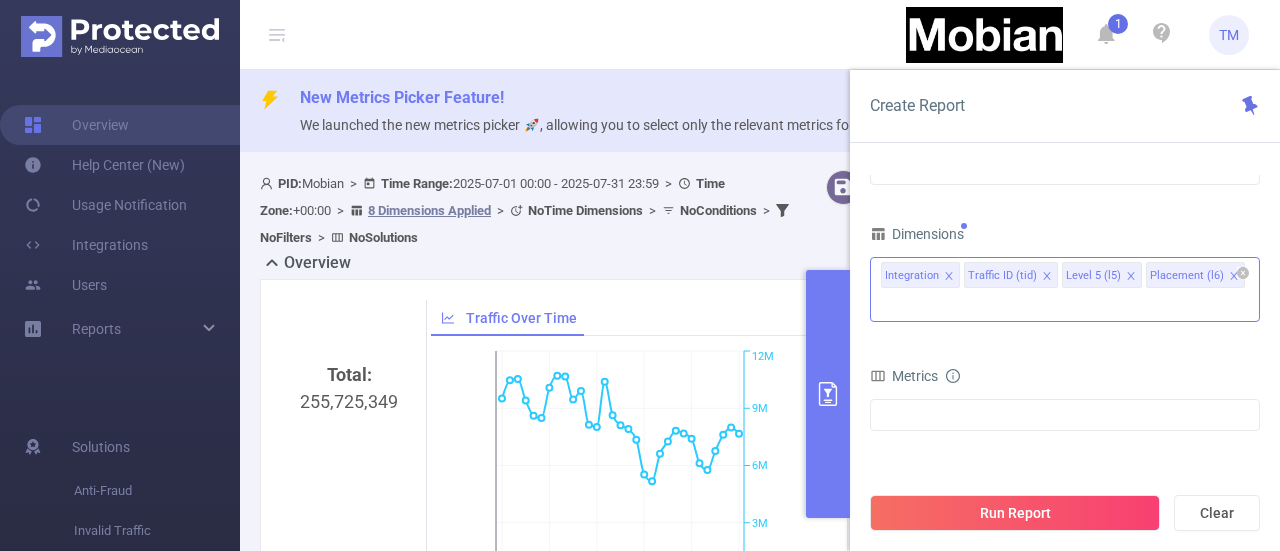 click 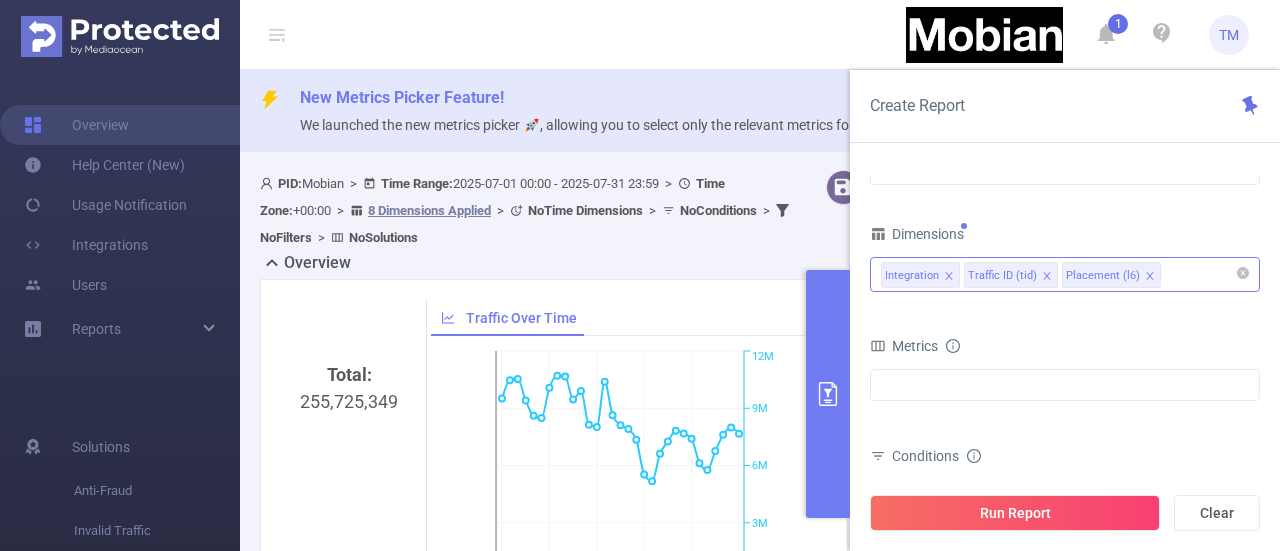 type 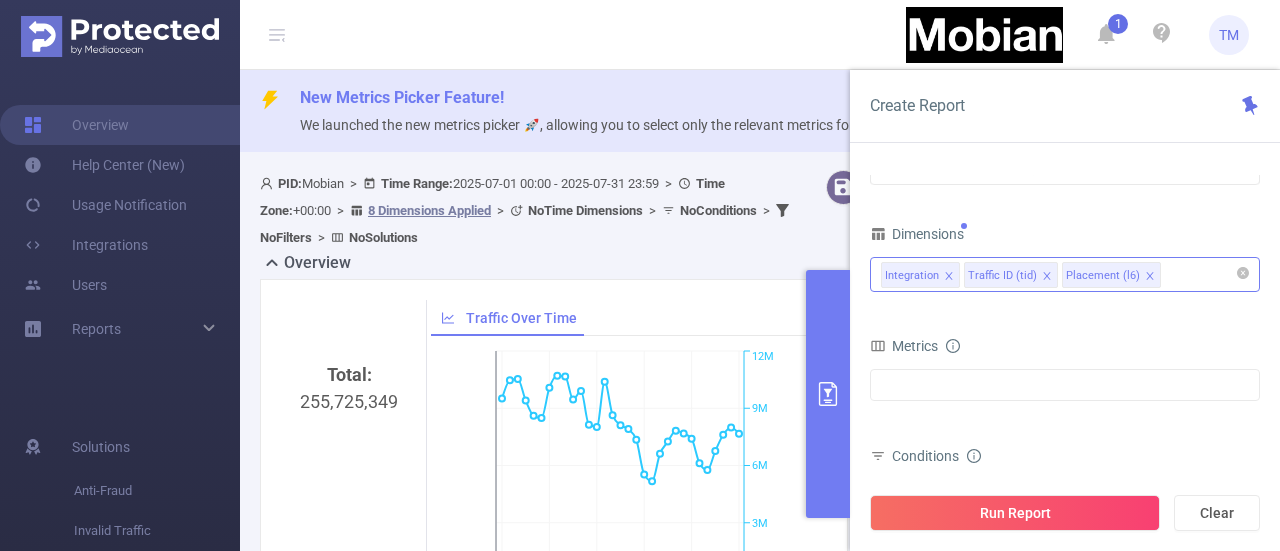 click 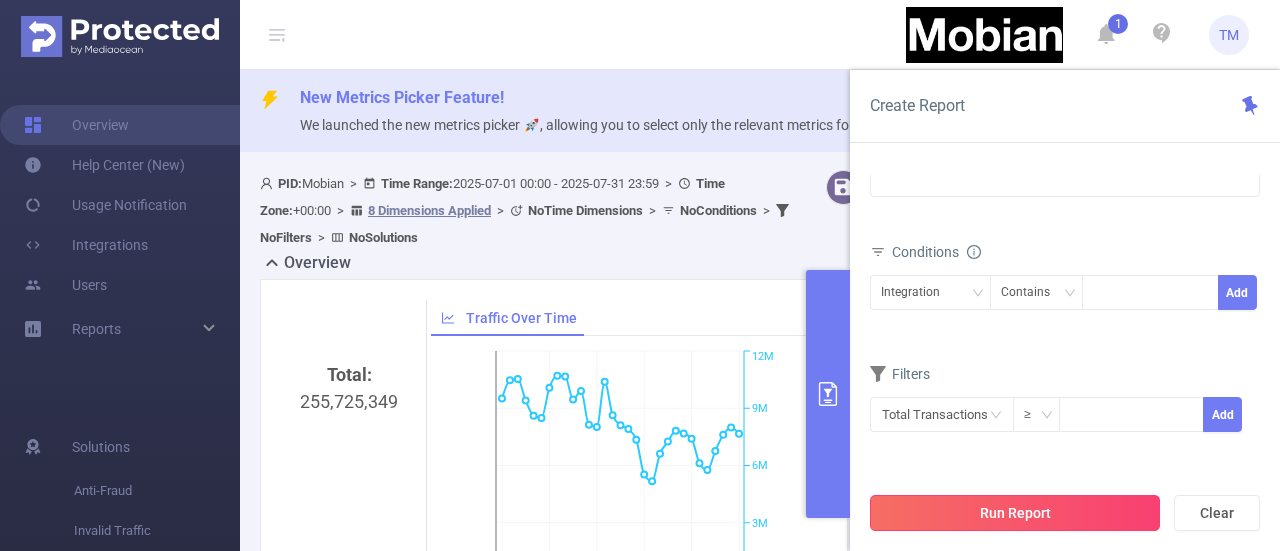click on "Run Report" at bounding box center (1015, 513) 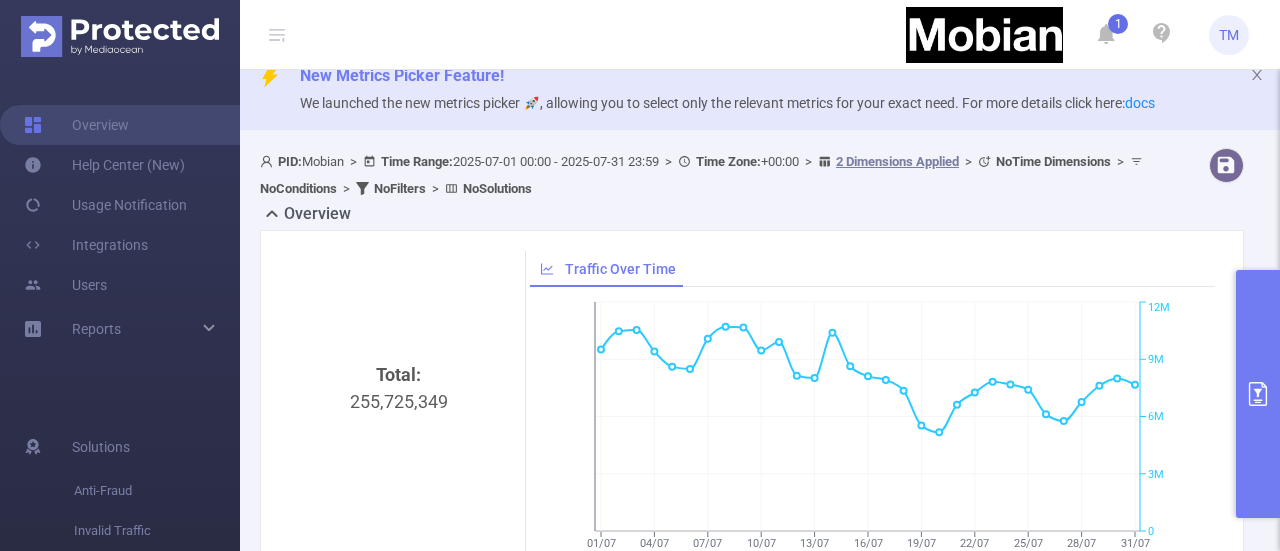scroll, scrollTop: 0, scrollLeft: 0, axis: both 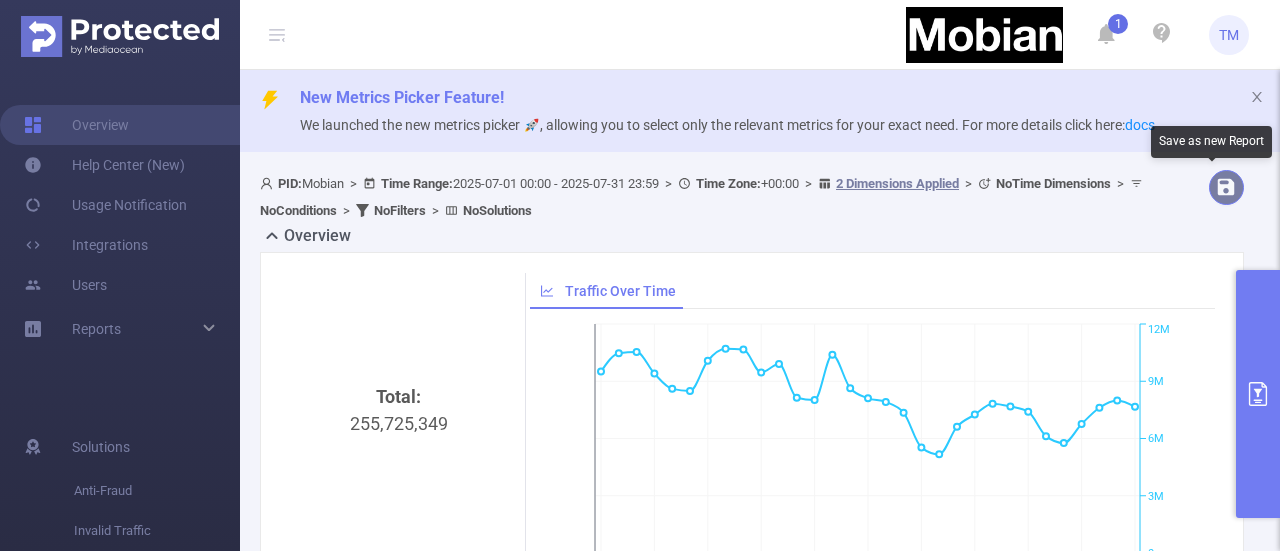 click at bounding box center (1226, 187) 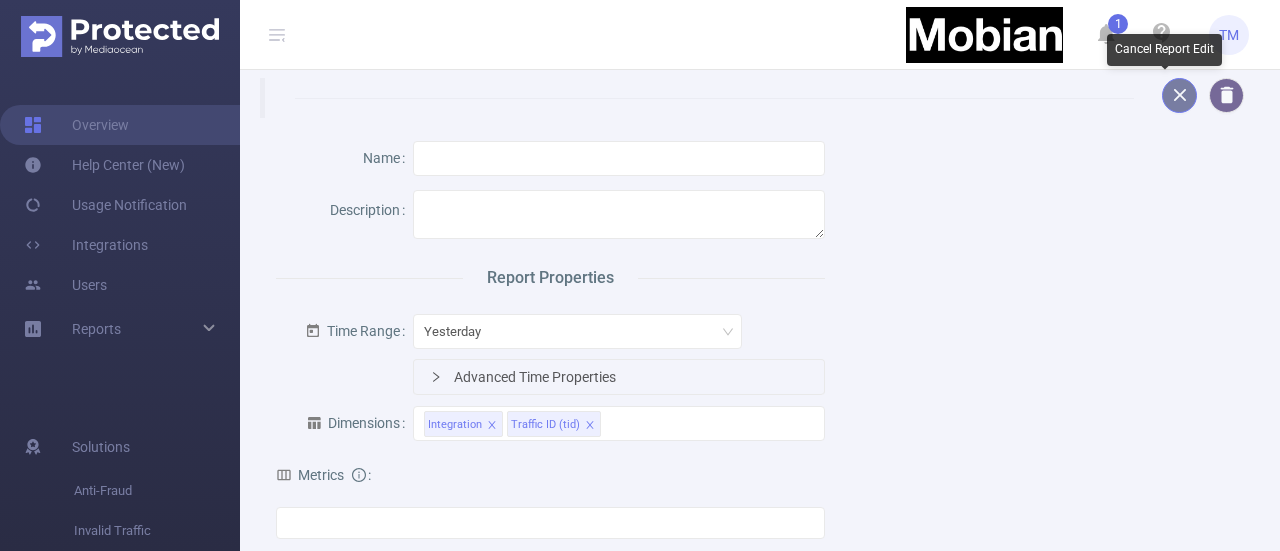 click at bounding box center [1179, 95] 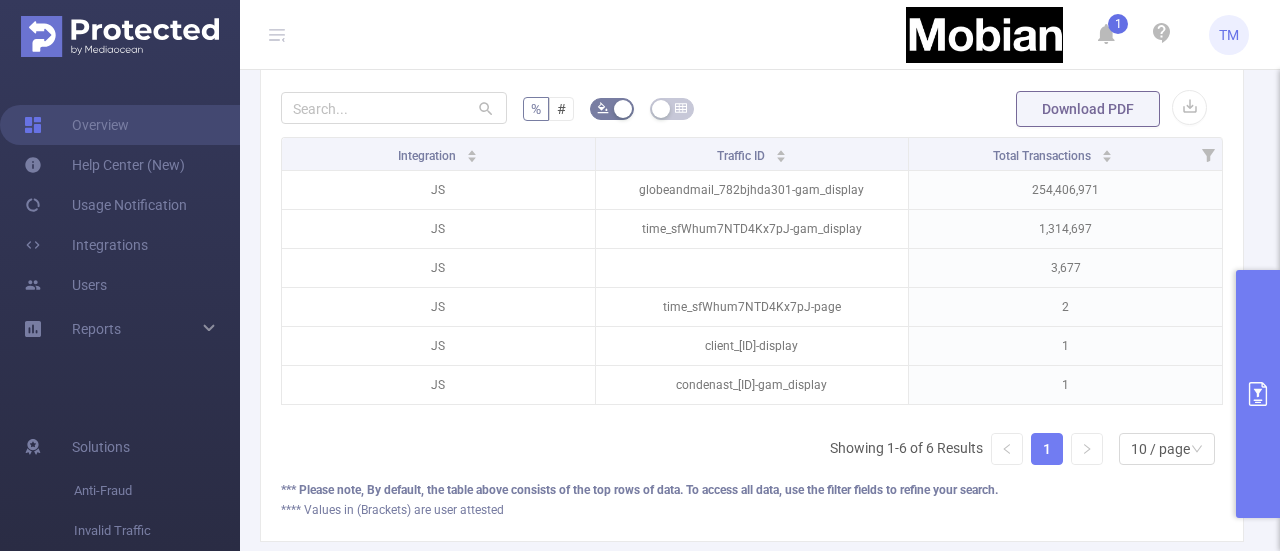 scroll, scrollTop: 608, scrollLeft: 0, axis: vertical 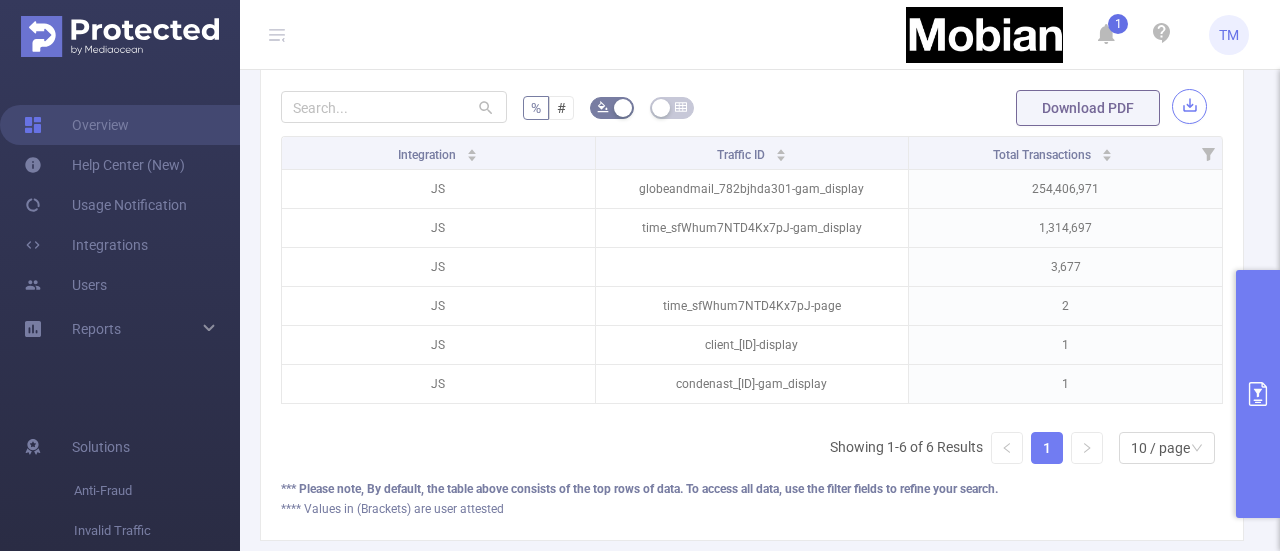 click at bounding box center (1189, 106) 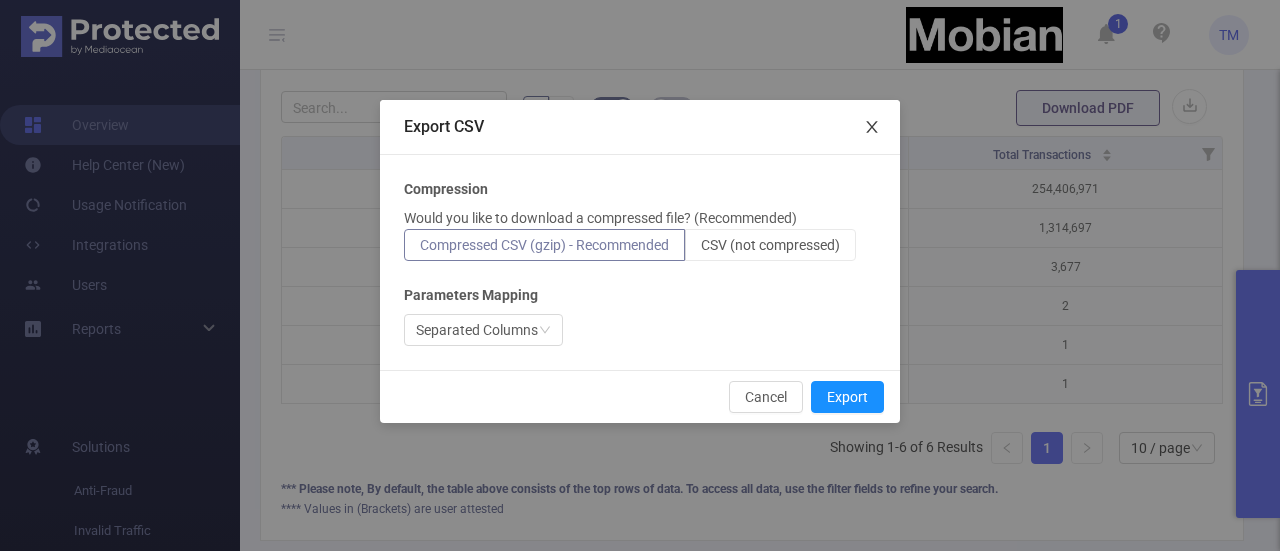 click 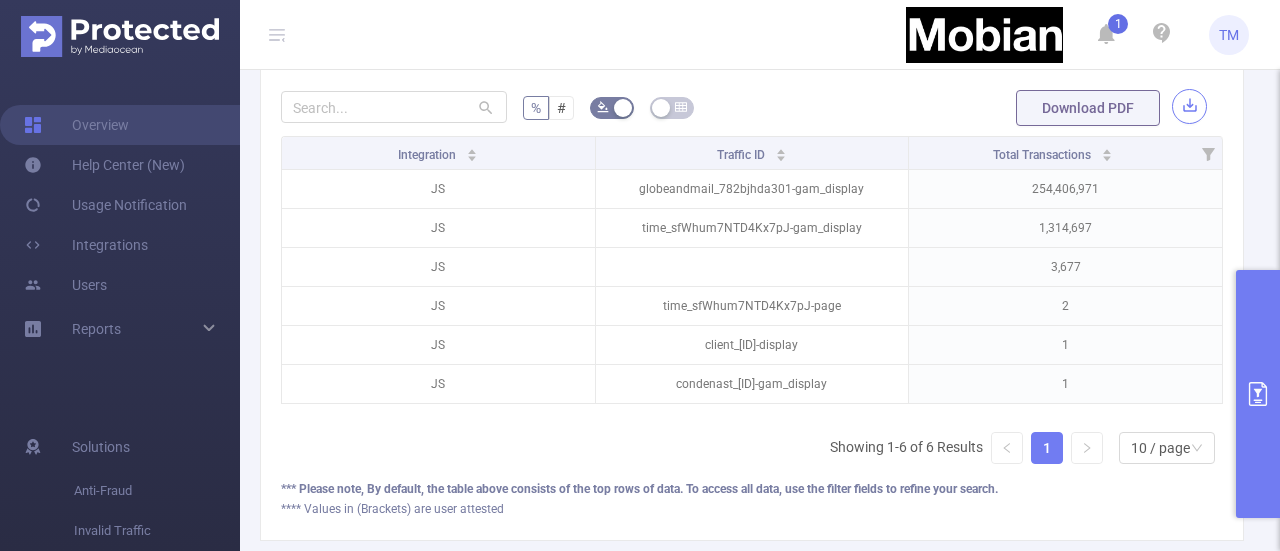 click at bounding box center [1189, 106] 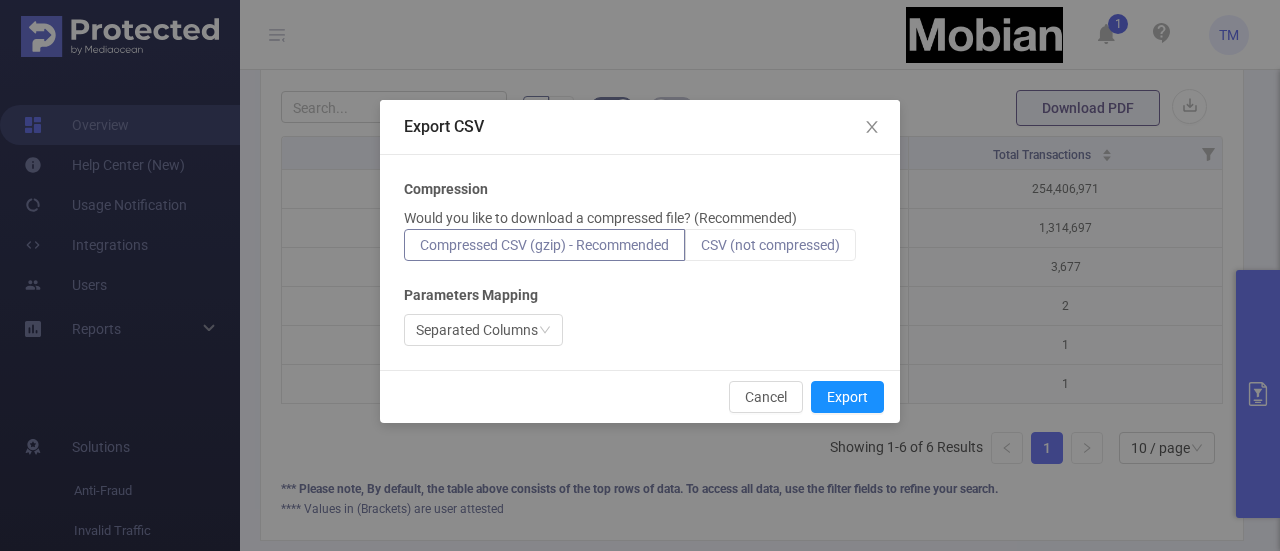 click on "CSV (not compressed)" at bounding box center [770, 245] 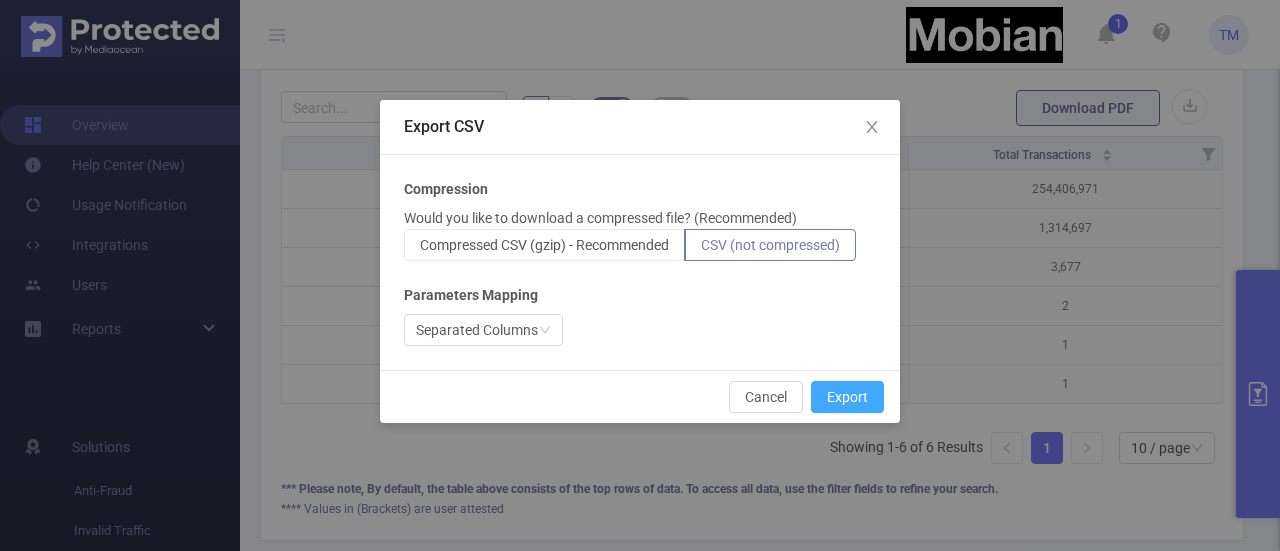 click on "Export" at bounding box center [847, 397] 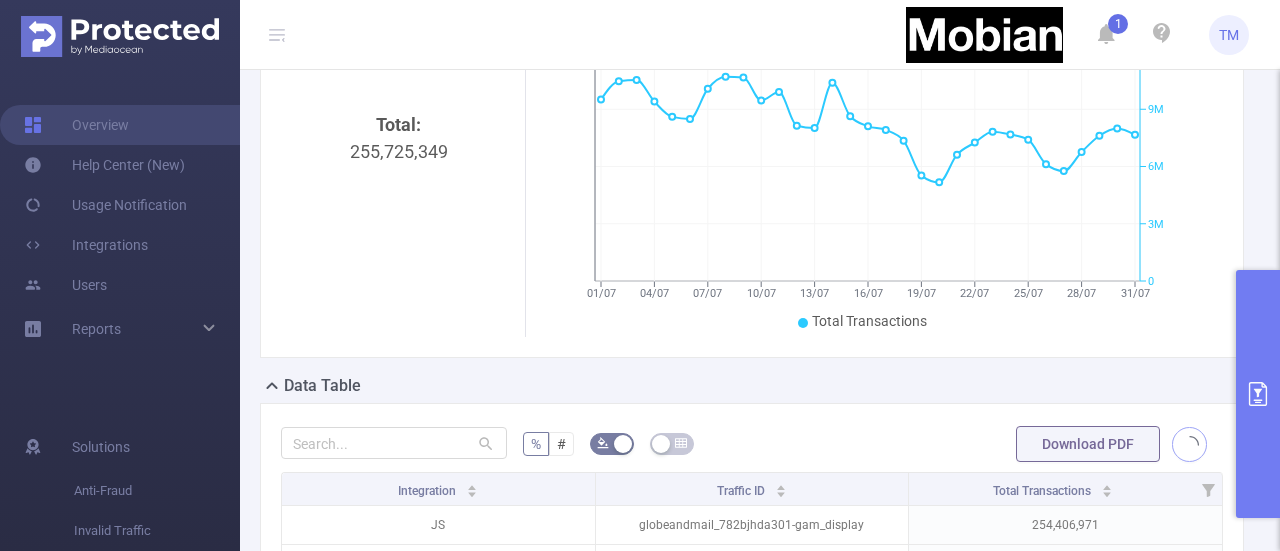 scroll, scrollTop: 265, scrollLeft: 0, axis: vertical 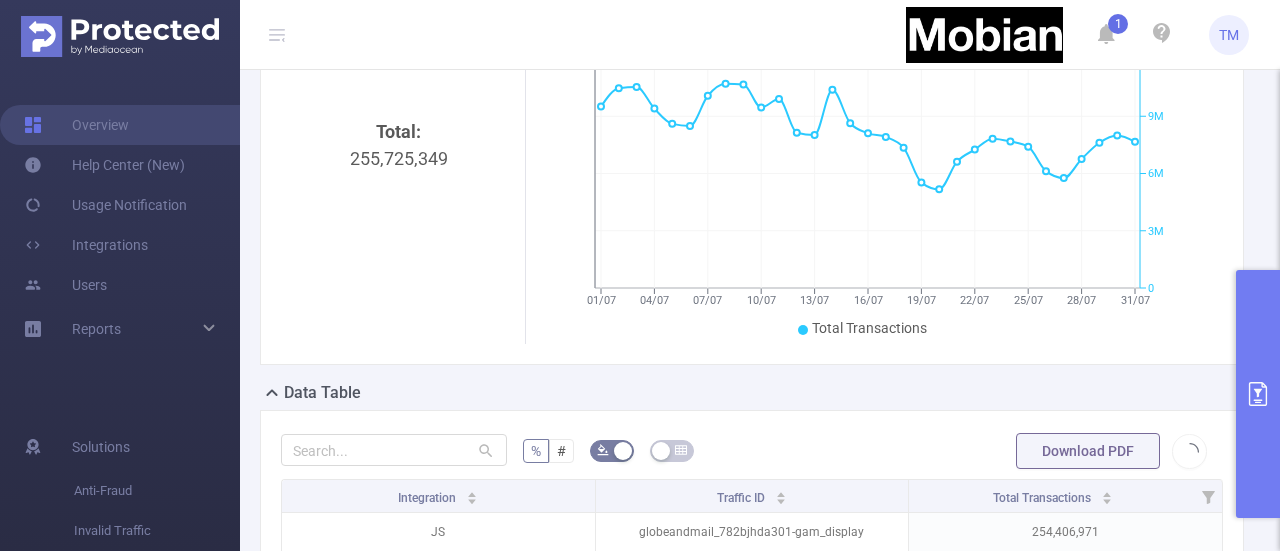 click at bounding box center [1258, 394] 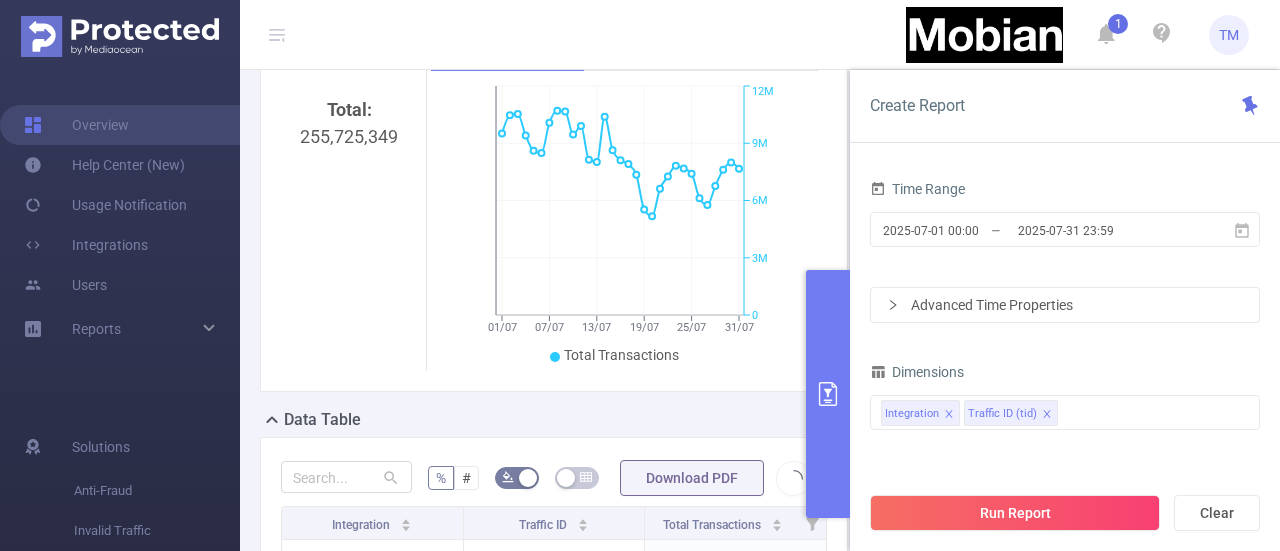 click on "Total: [NUMBER]       Traffic Over Time     01/07 07/07 13/07 19/07 25/07 31/07 0 3M 6M 9M 12M Total Transactions 31/07/[YEAR]" at bounding box center (554, 203) 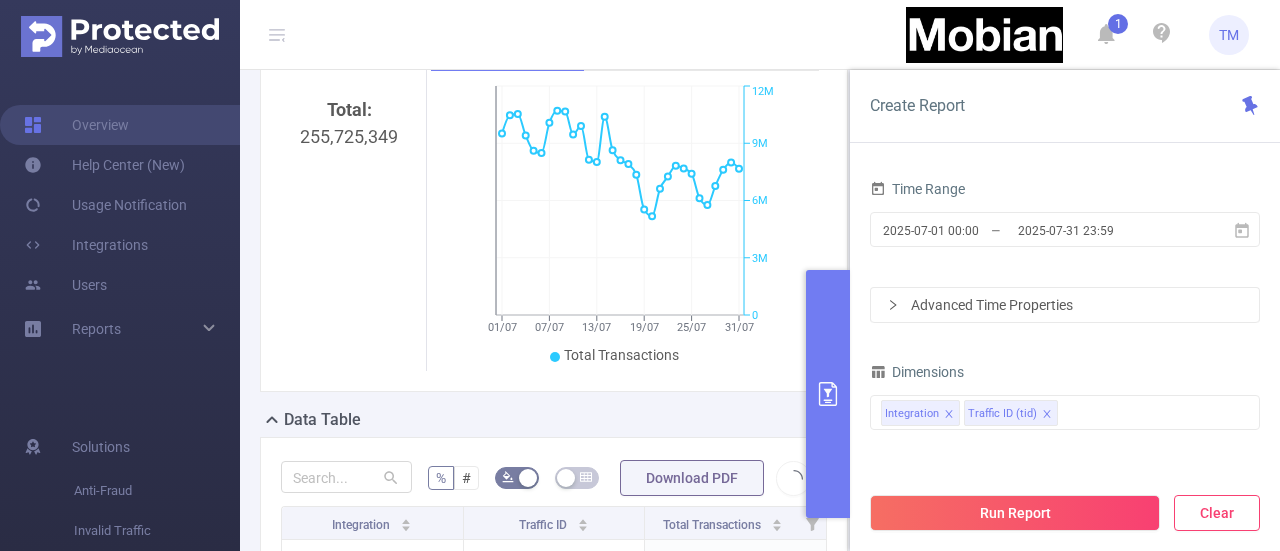 click on "Clear" at bounding box center [1217, 513] 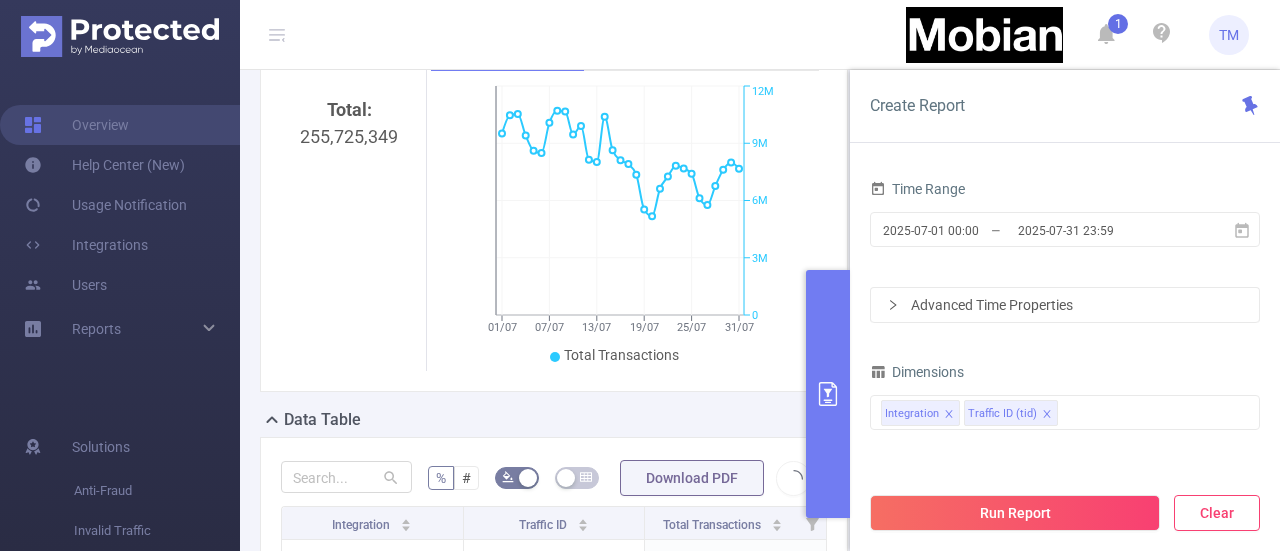 click on "Clear" at bounding box center [1217, 513] 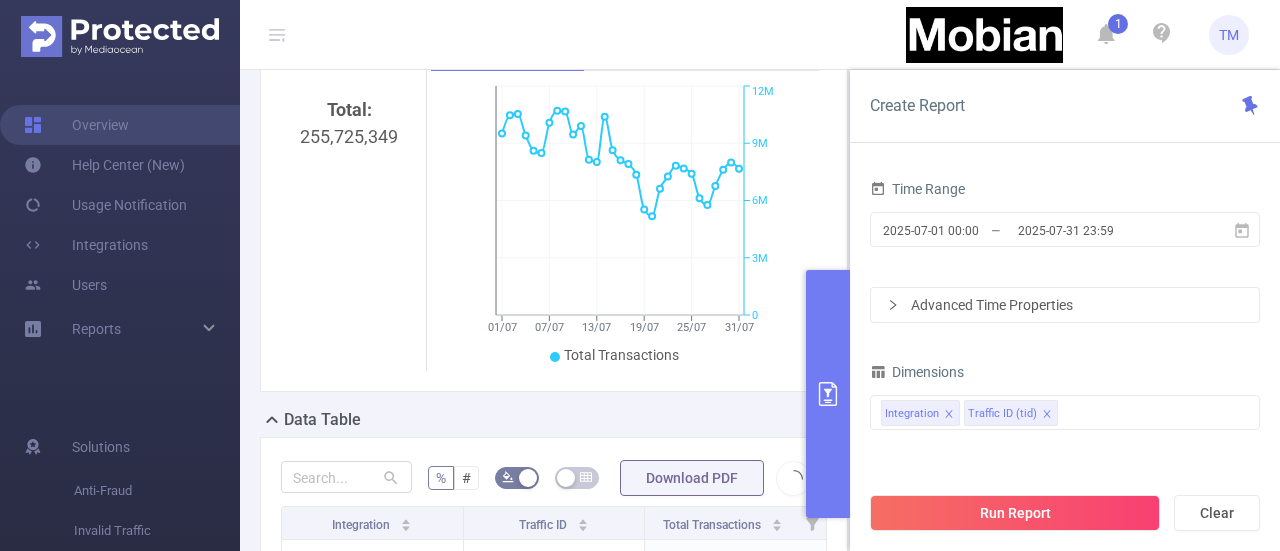 click on "Overview Total: [NUMBER]       Traffic Over Time     01/07 07/07 13/07 19/07 25/07 31/07 0 3M 6M 9M 12M Total Transactions 31/07/[YEAR]" at bounding box center [562, 197] 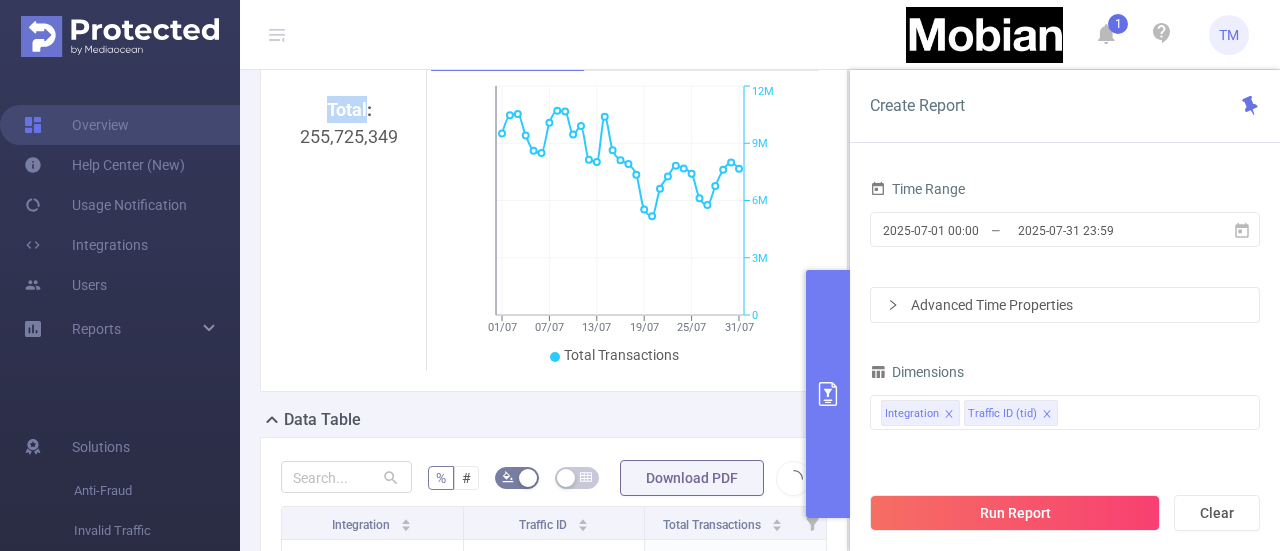 click on "Overview Total: [NUMBER]       Traffic Over Time     01/07 07/07 13/07 19/07 25/07 31/07 0 3M 6M 9M 12M Total Transactions 31/07/[YEAR]" at bounding box center [562, 197] 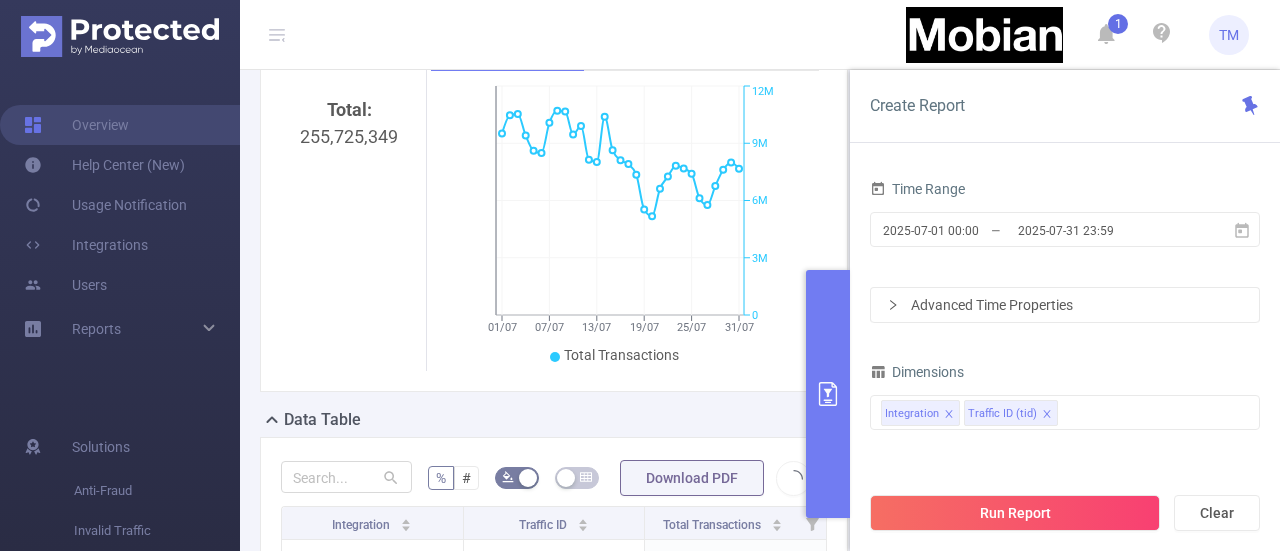 click on "Time Range [DATE] [TIME]   _   [DATE] [TIME] Advanced Time Properties    Dimensions Integration Traffic ID (tid)      Metrics      Conditions  Integration Contains   Add    Filters Total Transactions ≥ Add" at bounding box center [1065, 370] 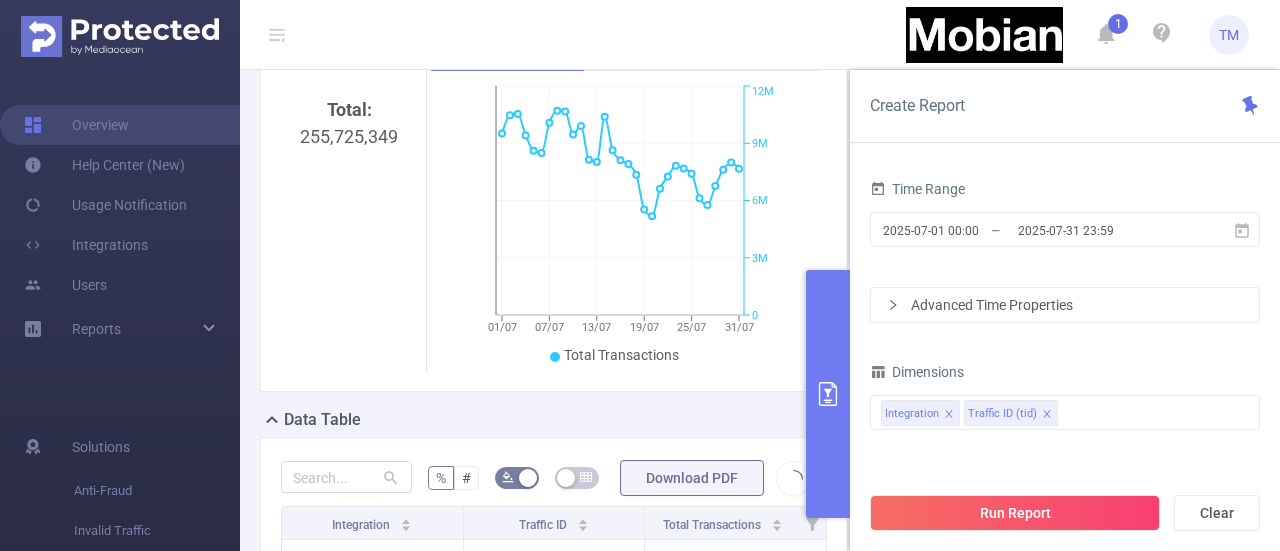 click on "Total: [NUMBER]       Traffic Over Time     01/07 07/07 13/07 19/07 25/07 31/07 0 3M 6M 9M 12M Total Transactions 31/07/[YEAR]" at bounding box center [554, 203] 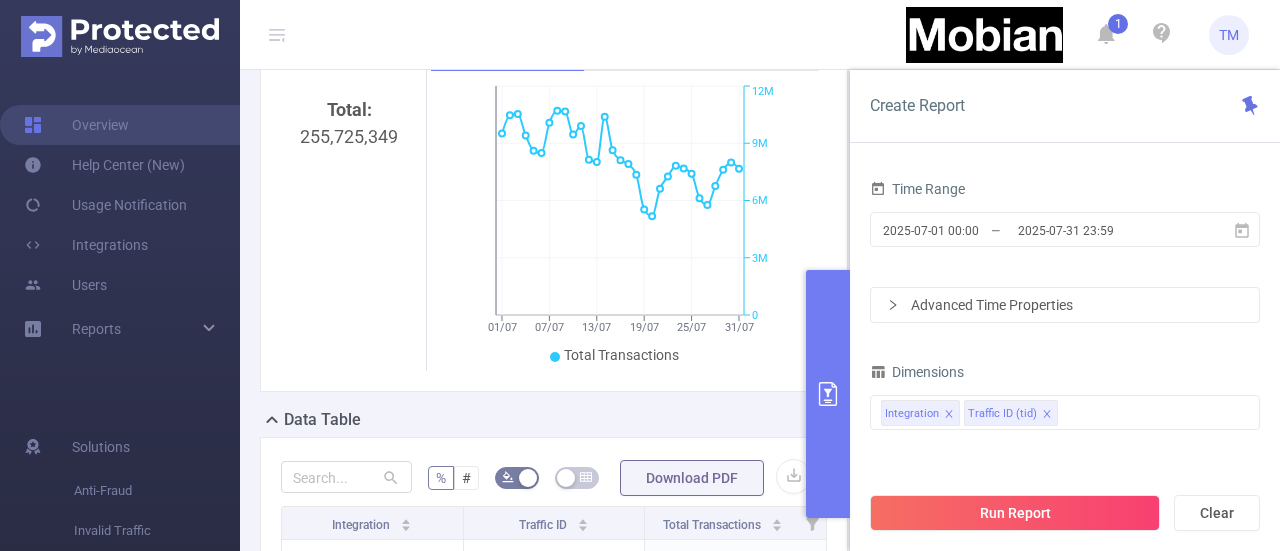 click on "Total: [NUMBER]       Traffic Over Time     01/07 07/07 13/07 19/07 25/07 31/07 0 3M 6M 9M 12M Total Transactions 31/07/[YEAR]" at bounding box center [554, 203] 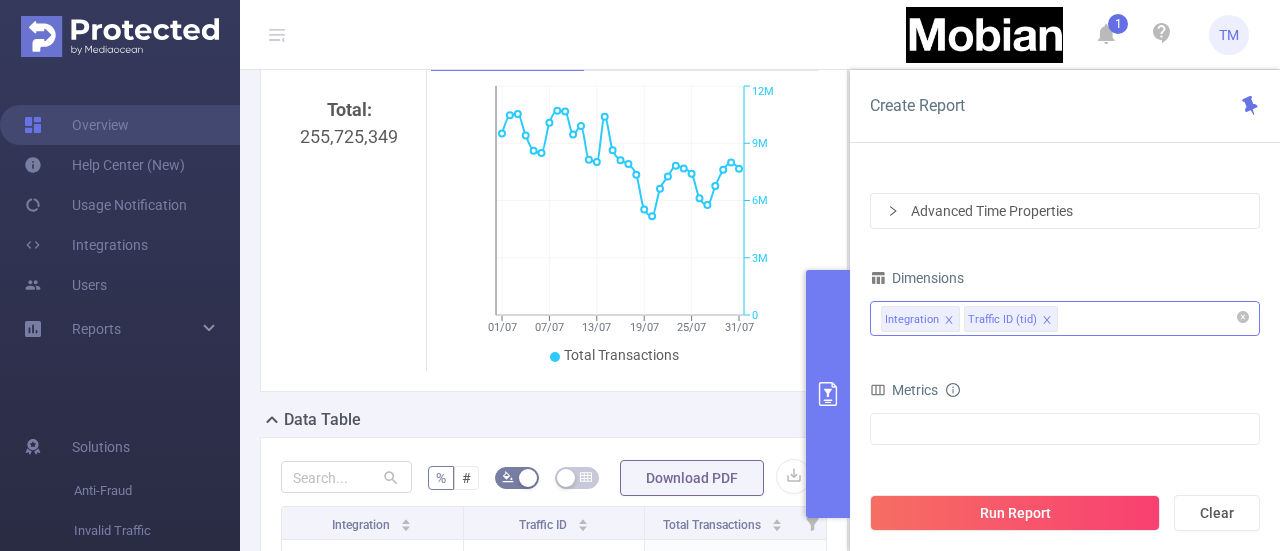 click on "Integration Traffic ID (tid)" at bounding box center [1065, 318] 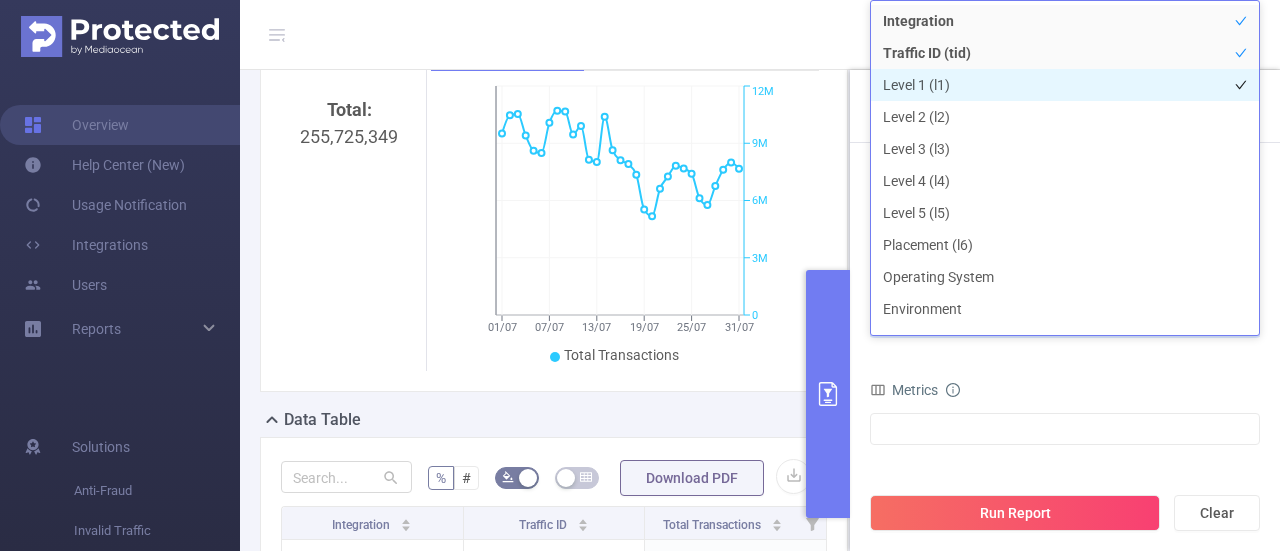 click on "Level 1 (l1)" at bounding box center (1065, 85) 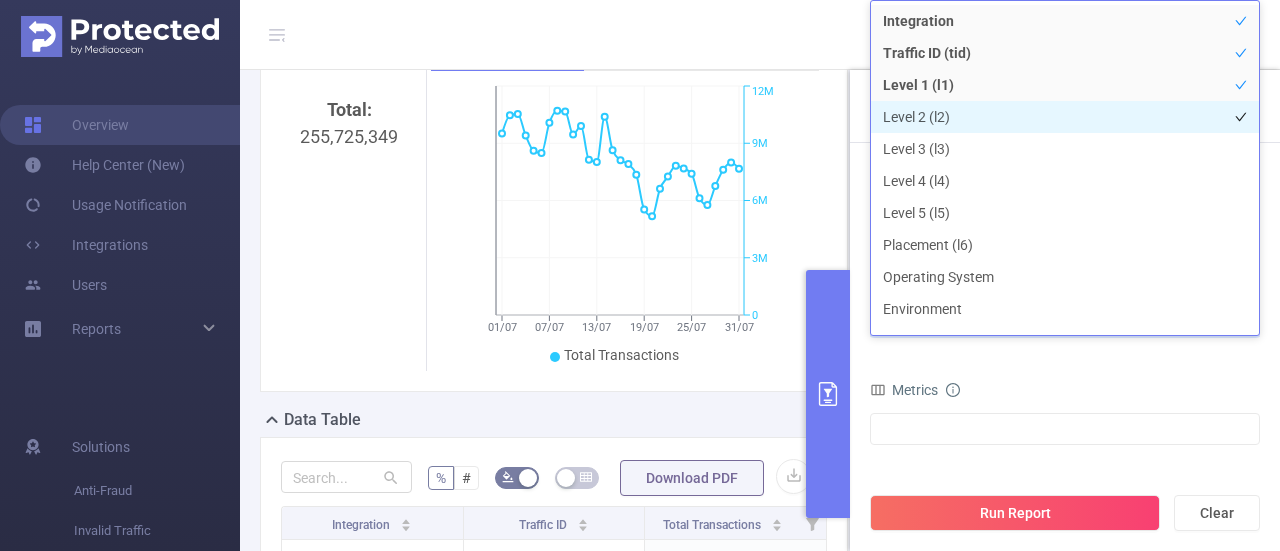 click on "Level 2 (l2)" at bounding box center (1065, 117) 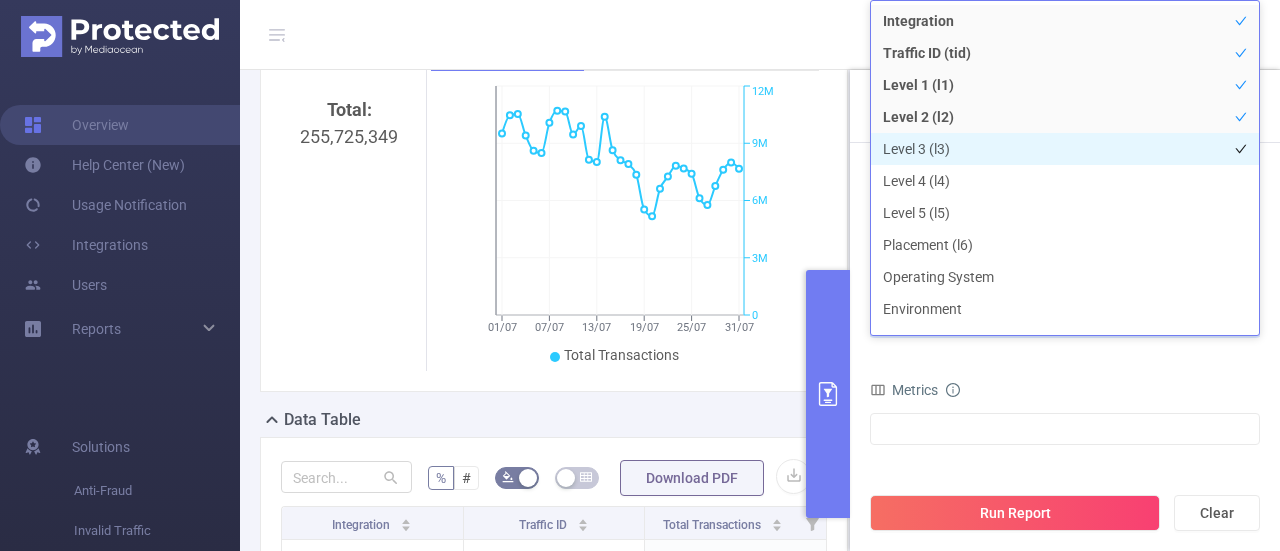 click on "Level 3 (l3)" at bounding box center [1065, 149] 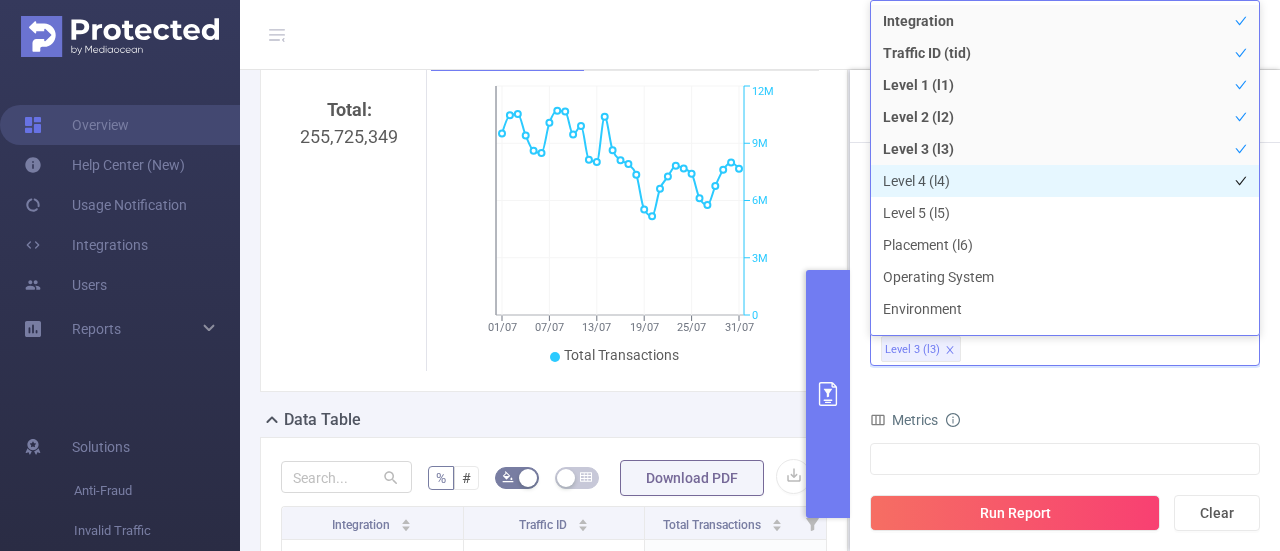 click on "Level 4 (l4)" at bounding box center (1065, 181) 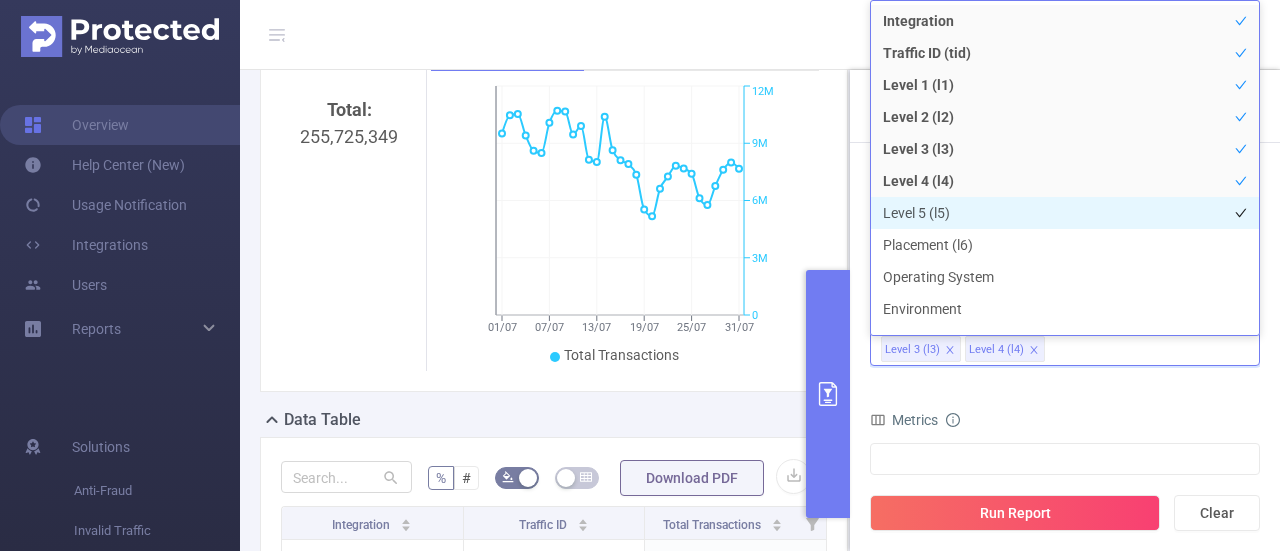 click on "Level 5 (l5)" at bounding box center (1065, 213) 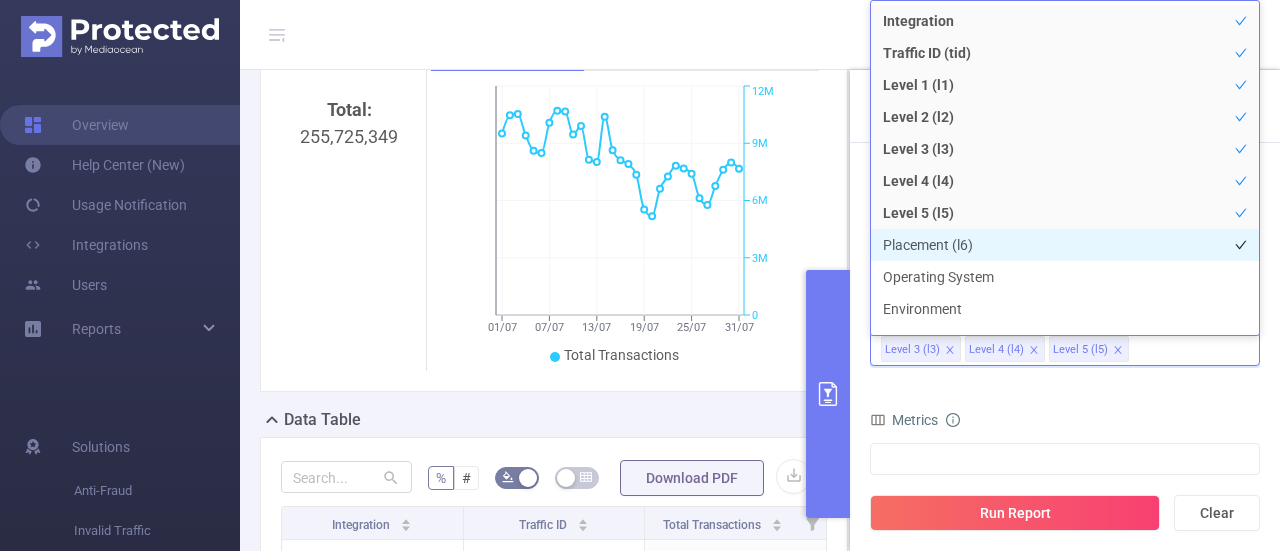 click on "Placement (l6)" at bounding box center [1065, 245] 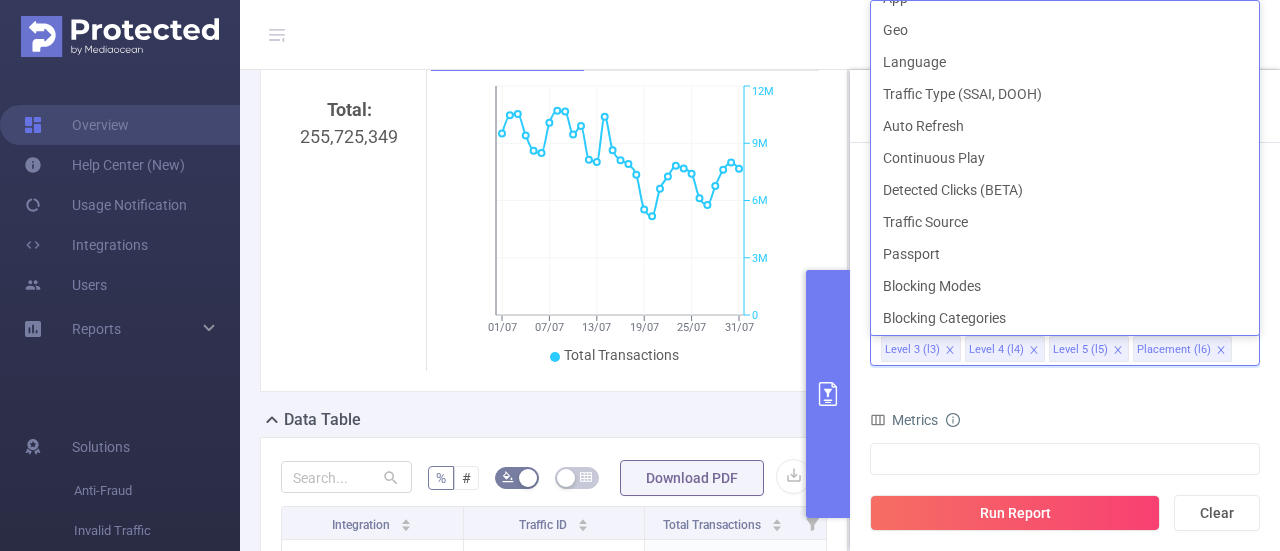 scroll, scrollTop: 473, scrollLeft: 0, axis: vertical 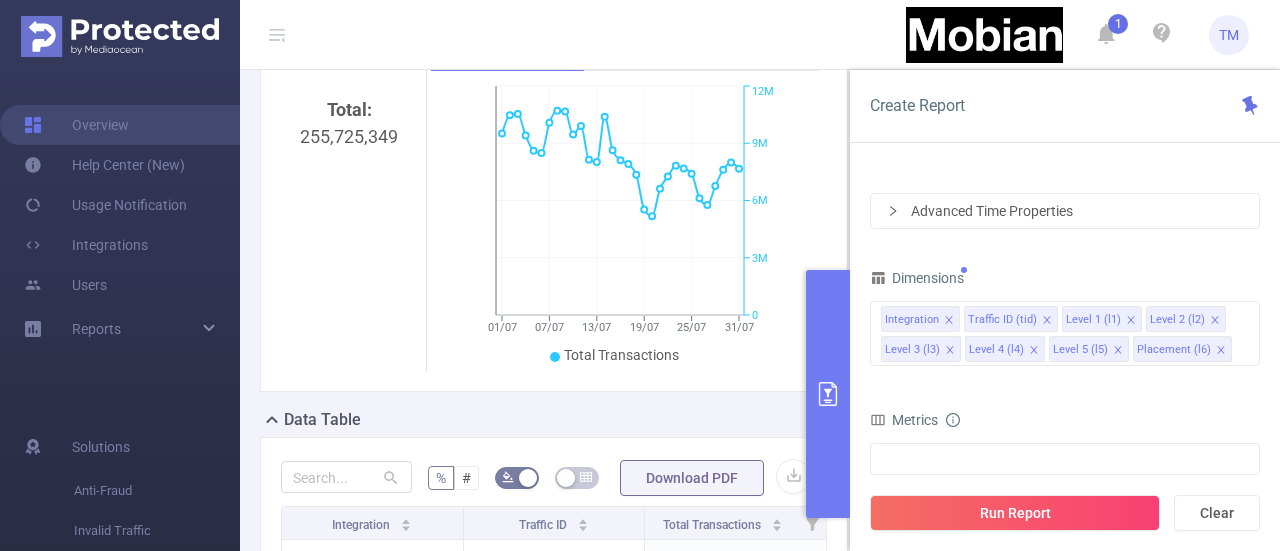 click on "Metrics" at bounding box center [1065, 422] 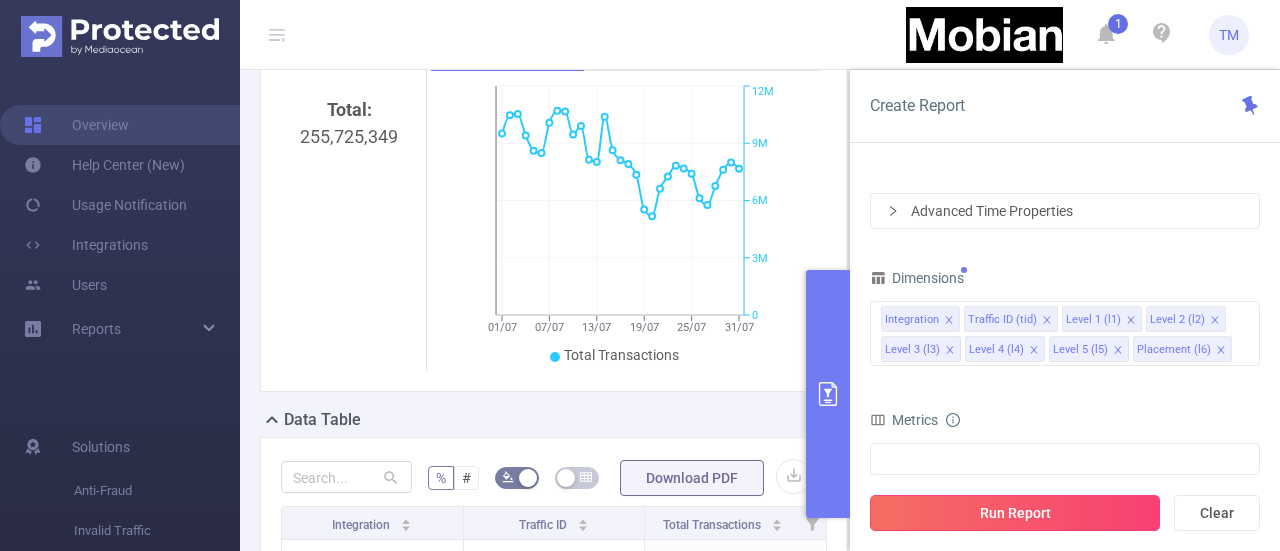 click on "Run Report" at bounding box center [1015, 513] 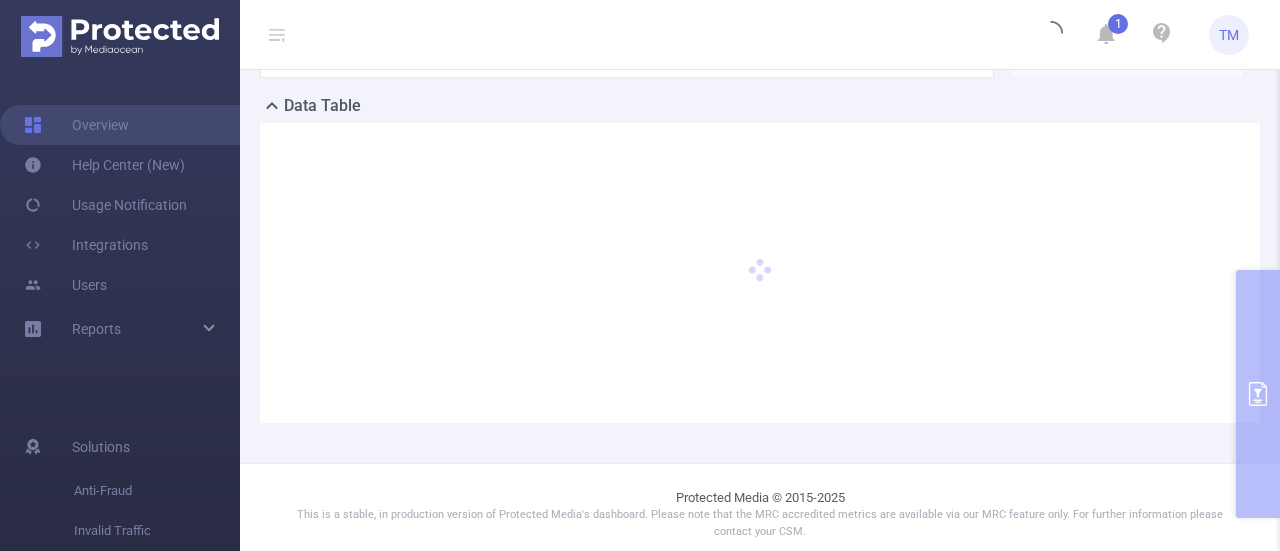 scroll, scrollTop: 553, scrollLeft: 0, axis: vertical 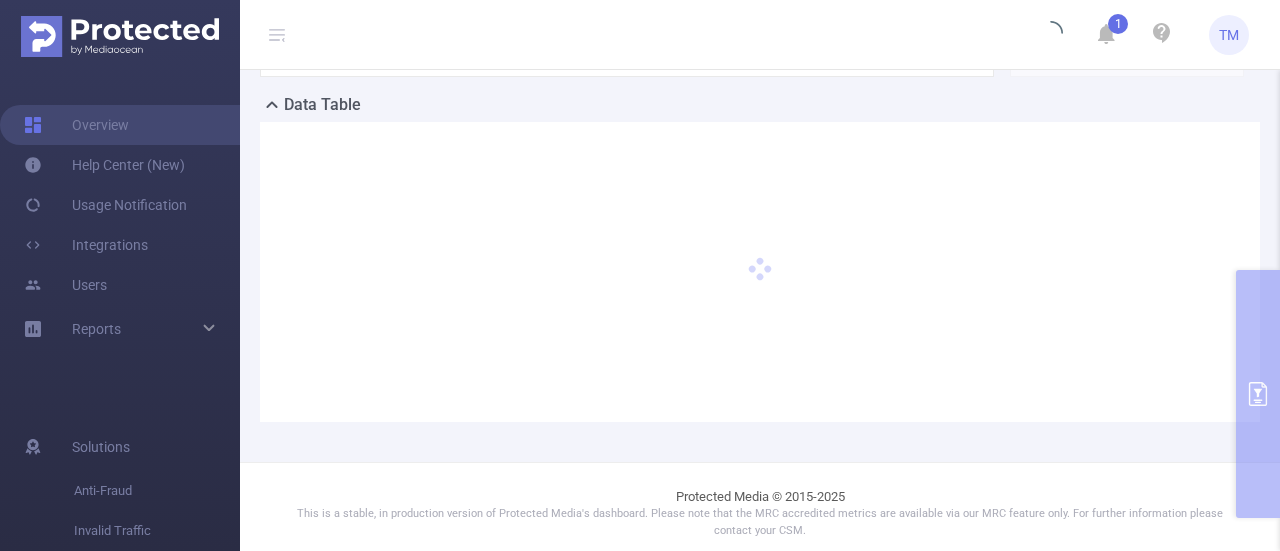 type 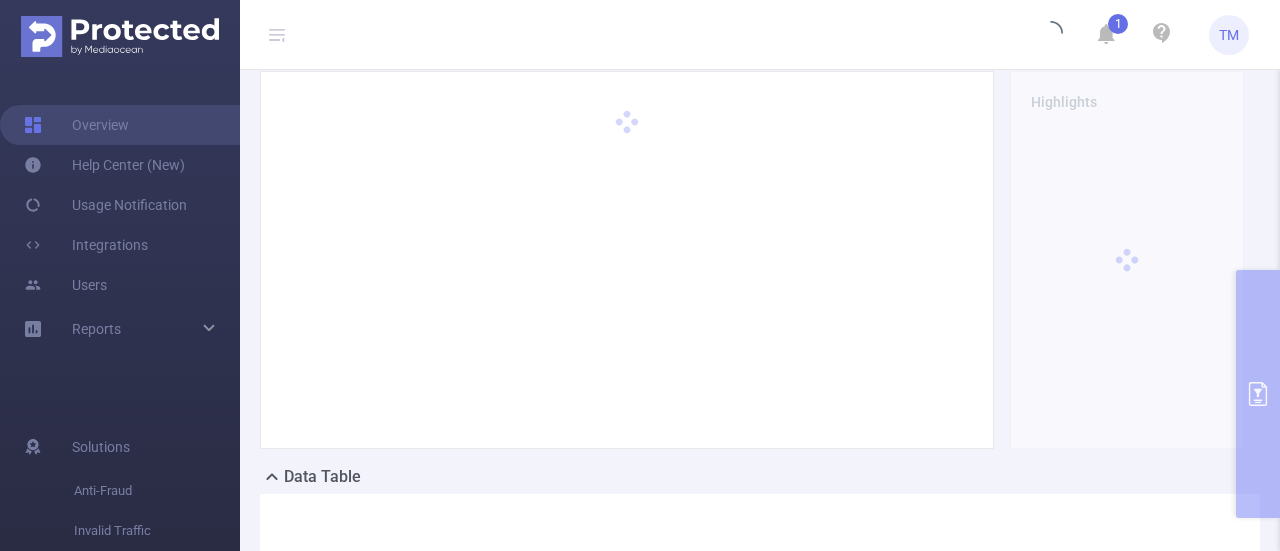 scroll, scrollTop: 0, scrollLeft: 0, axis: both 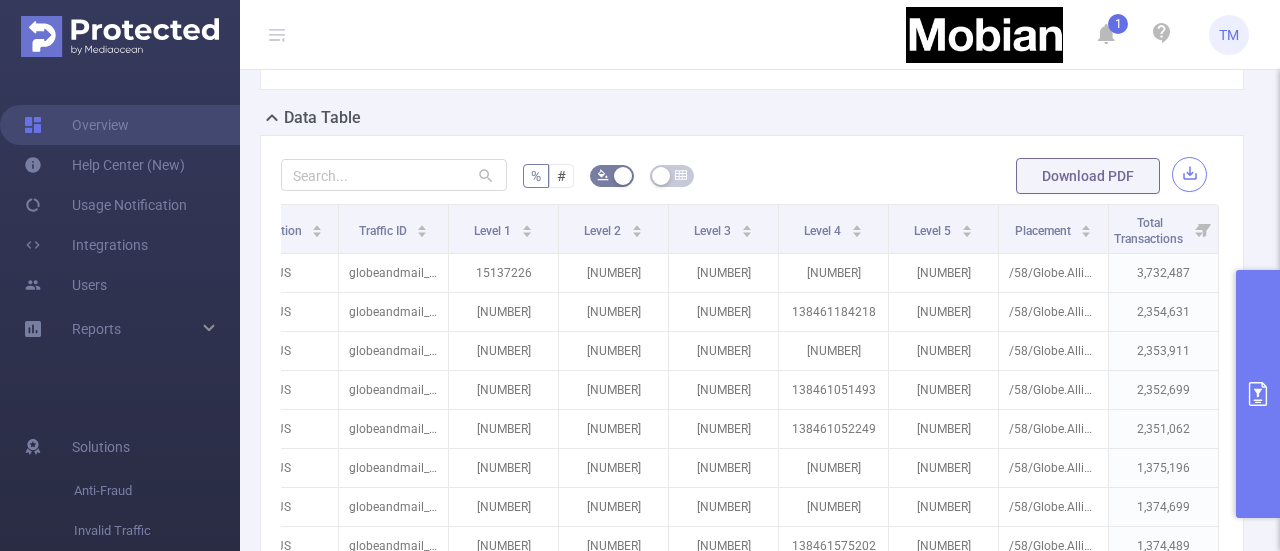 click at bounding box center (1189, 174) 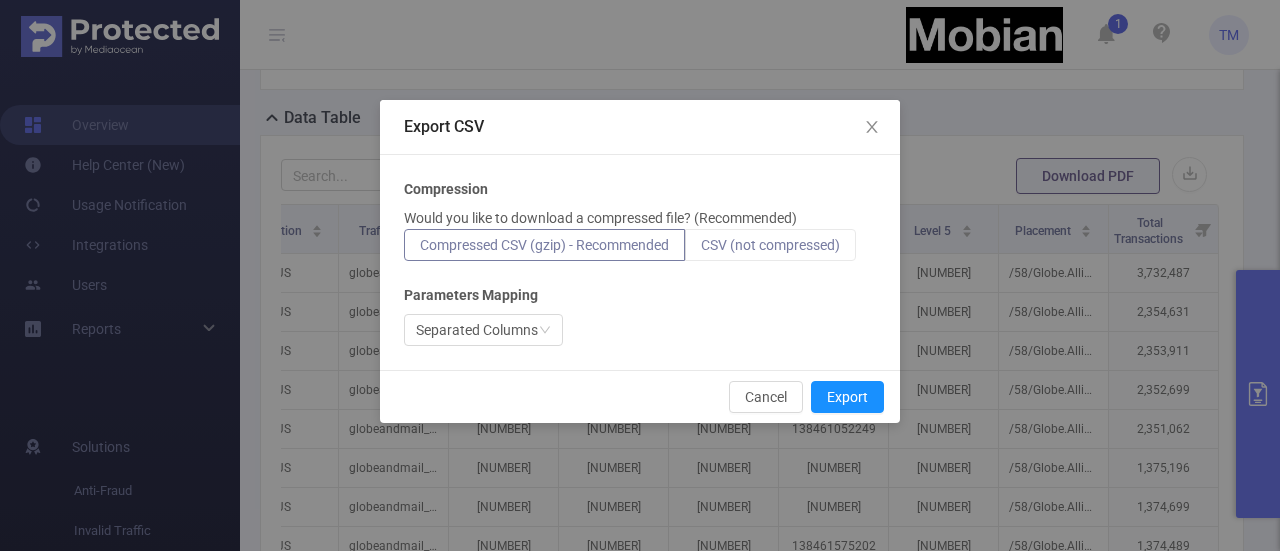 click on "CSV (not compressed)" at bounding box center [770, 245] 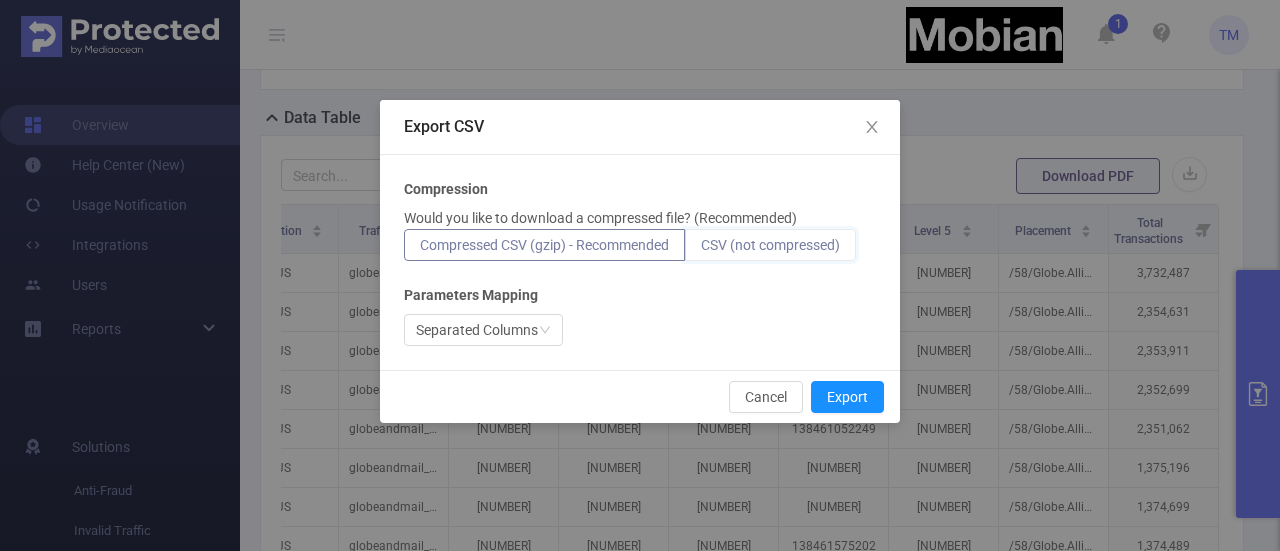 click on "CSV (not compressed)" at bounding box center (701, 250) 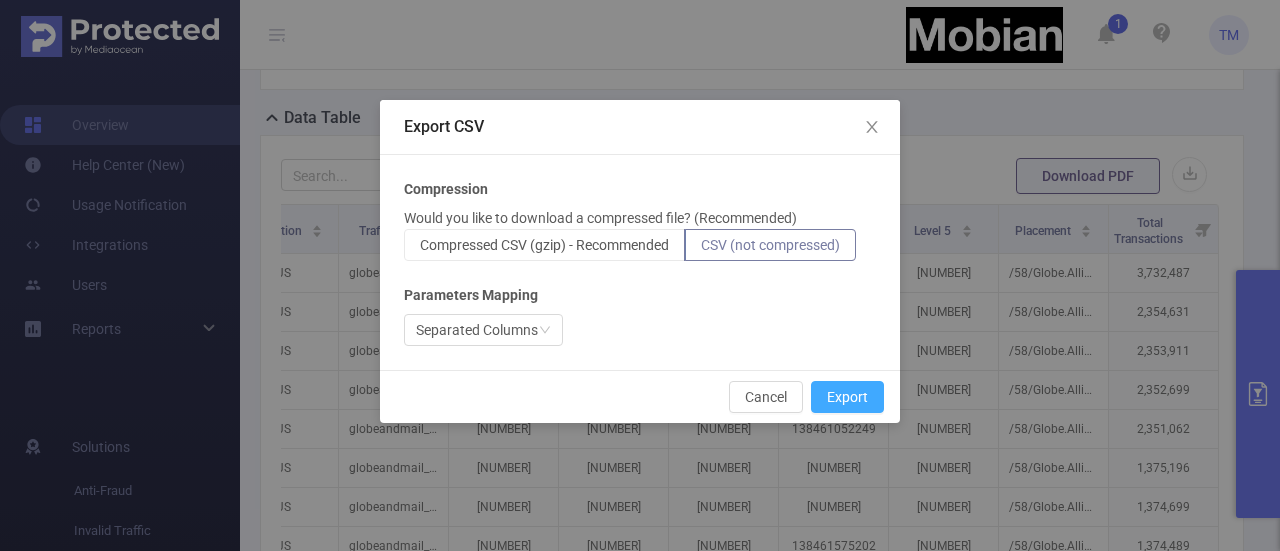 click on "Export" at bounding box center (847, 397) 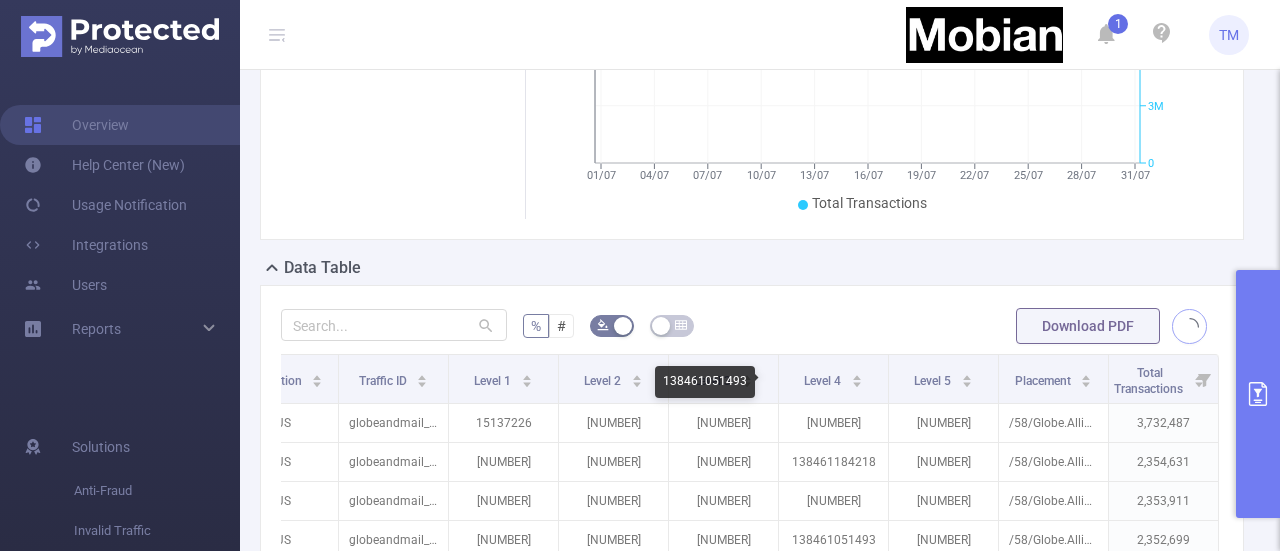 scroll, scrollTop: 388, scrollLeft: 0, axis: vertical 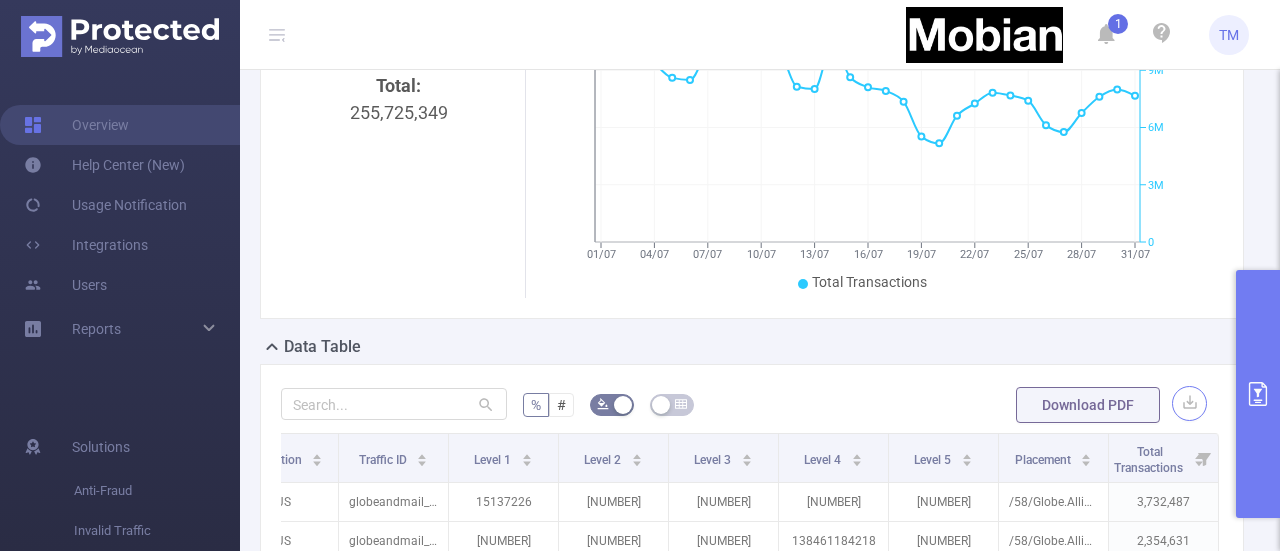 type 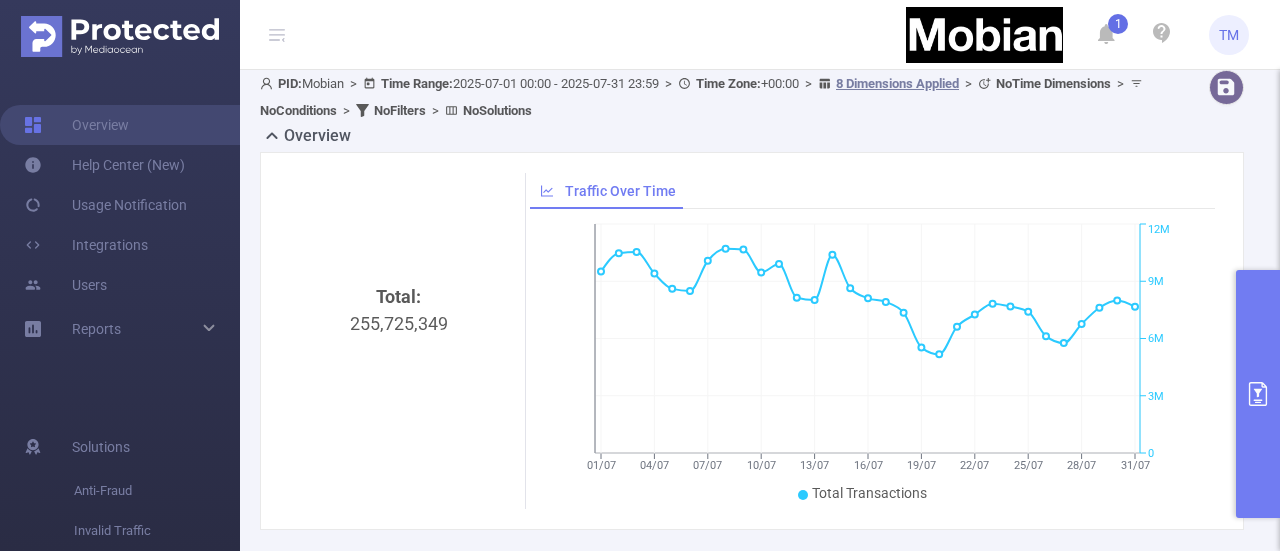 scroll, scrollTop: 89, scrollLeft: 0, axis: vertical 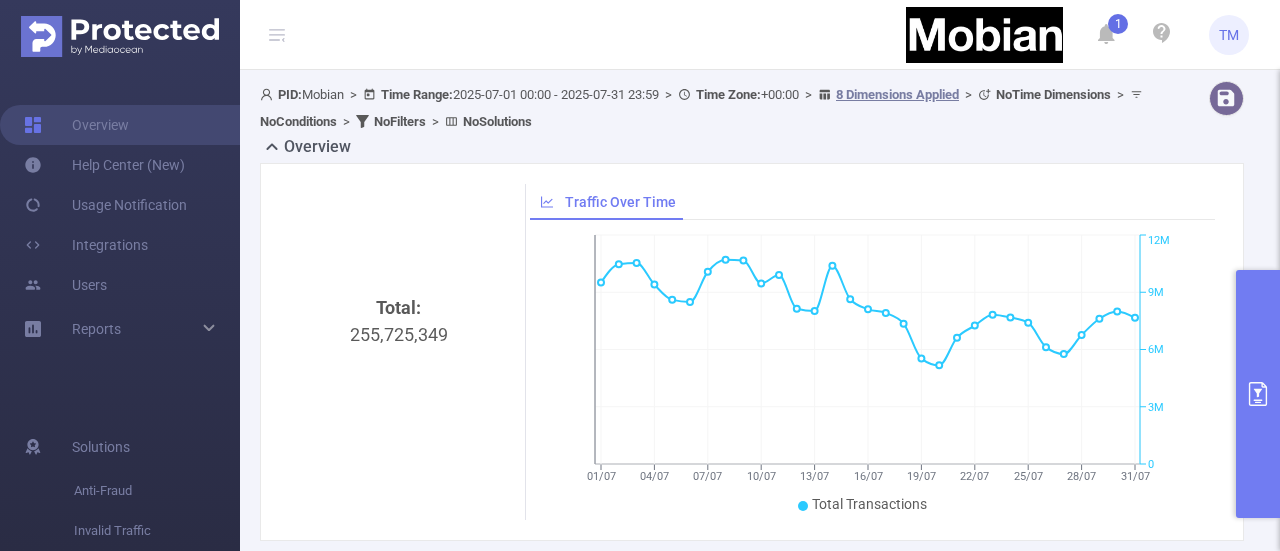 click at bounding box center (1258, 394) 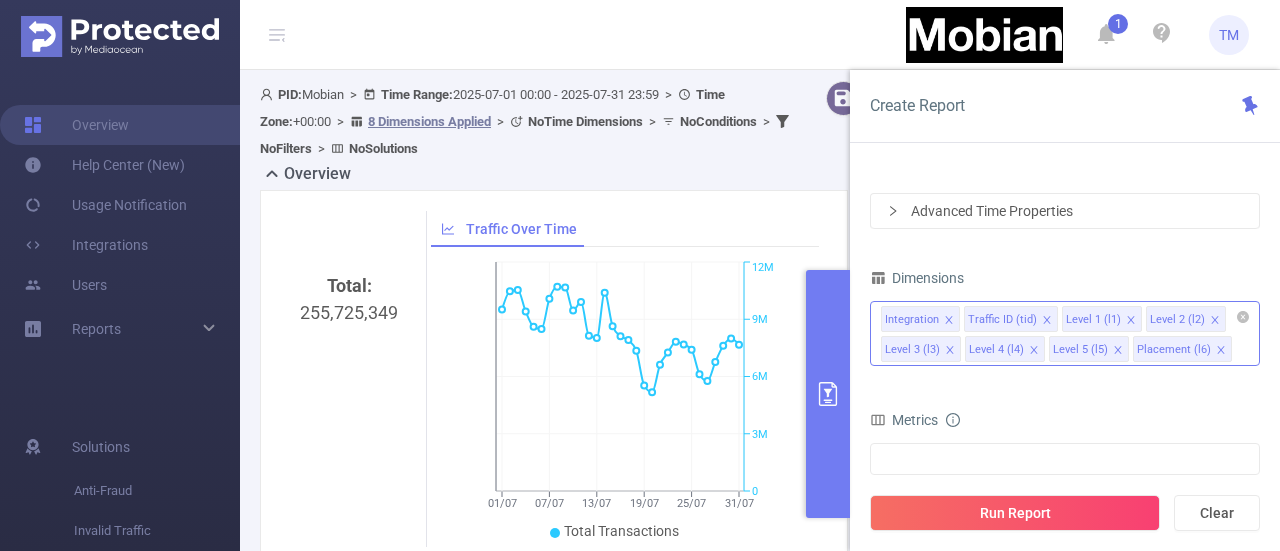 click 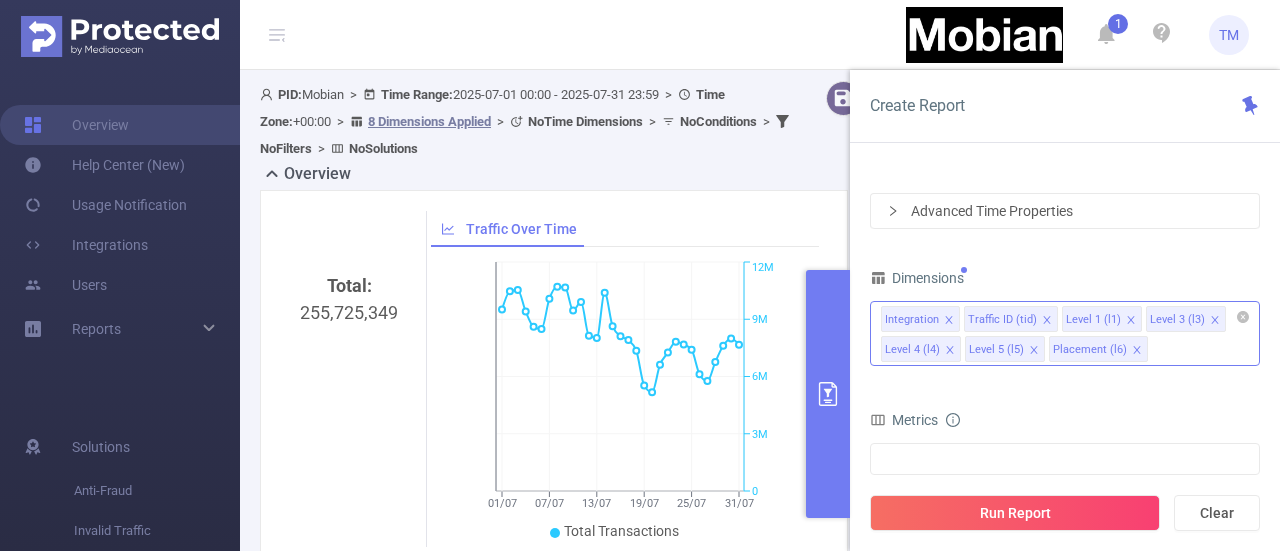 click 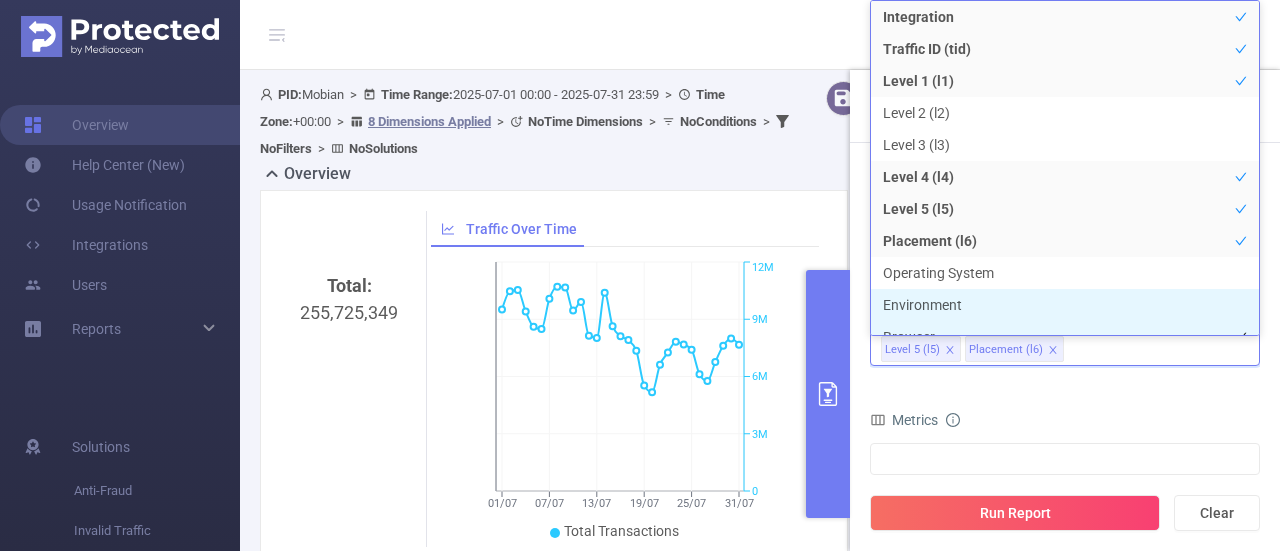 scroll, scrollTop: 21, scrollLeft: 0, axis: vertical 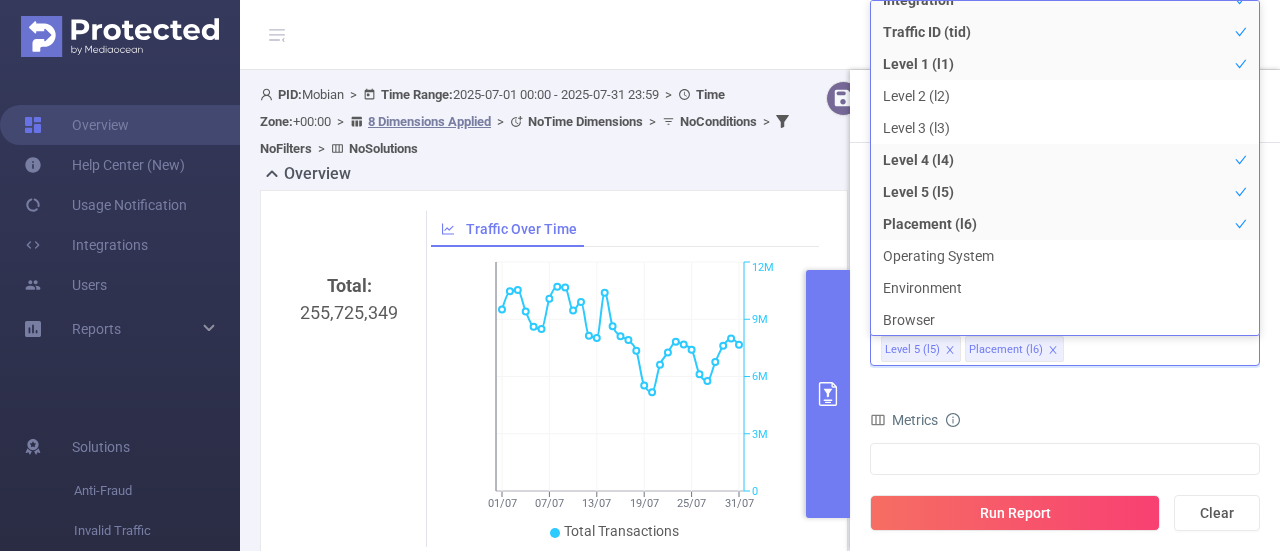 click on "Integration Traffic ID (tid) Level 1 (l1) Level 4 (l4) Level 5 (l5) Placement (l6)" at bounding box center (1065, 333) 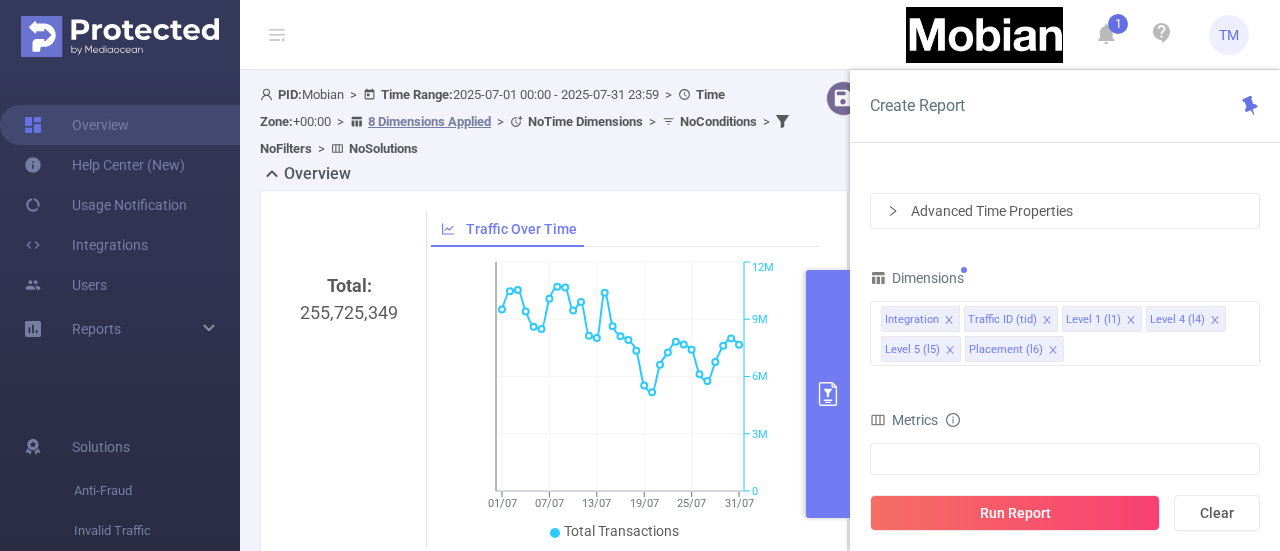 click 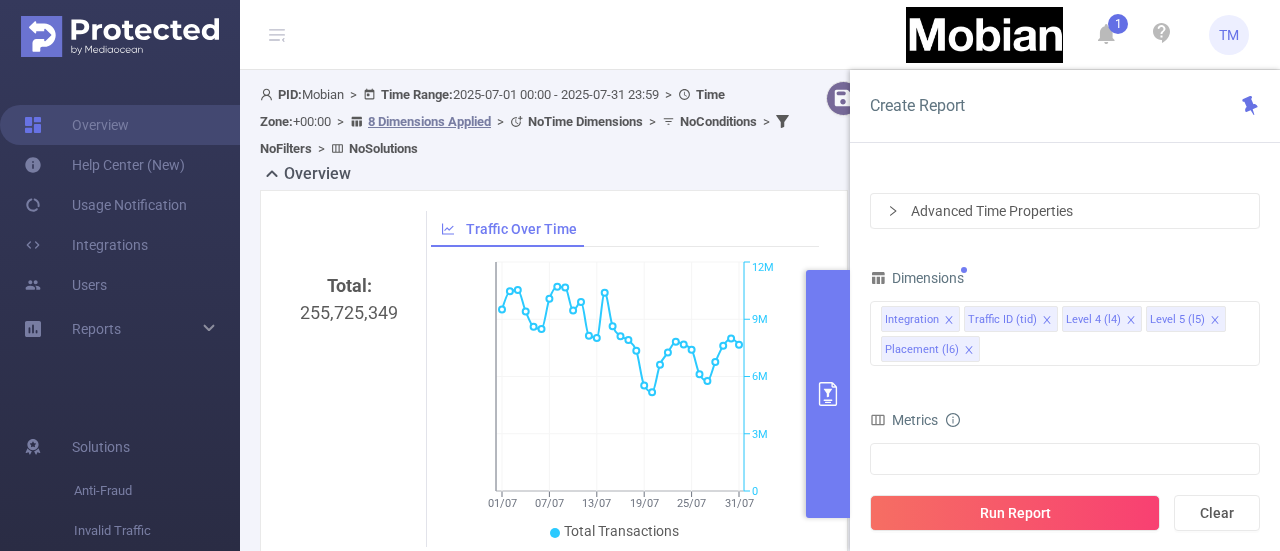 click 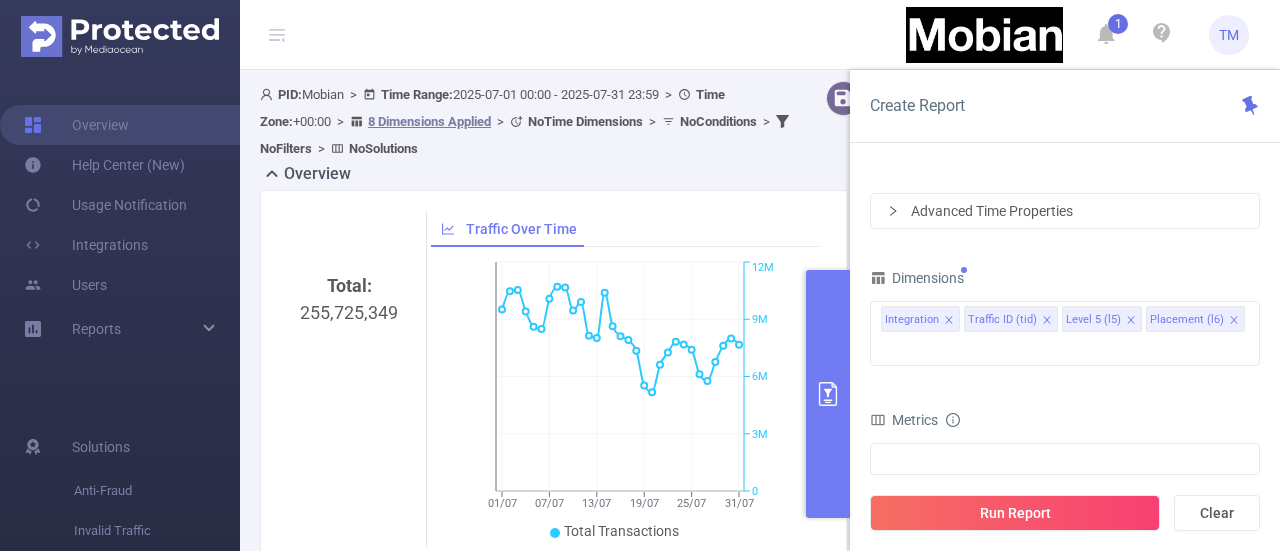 click 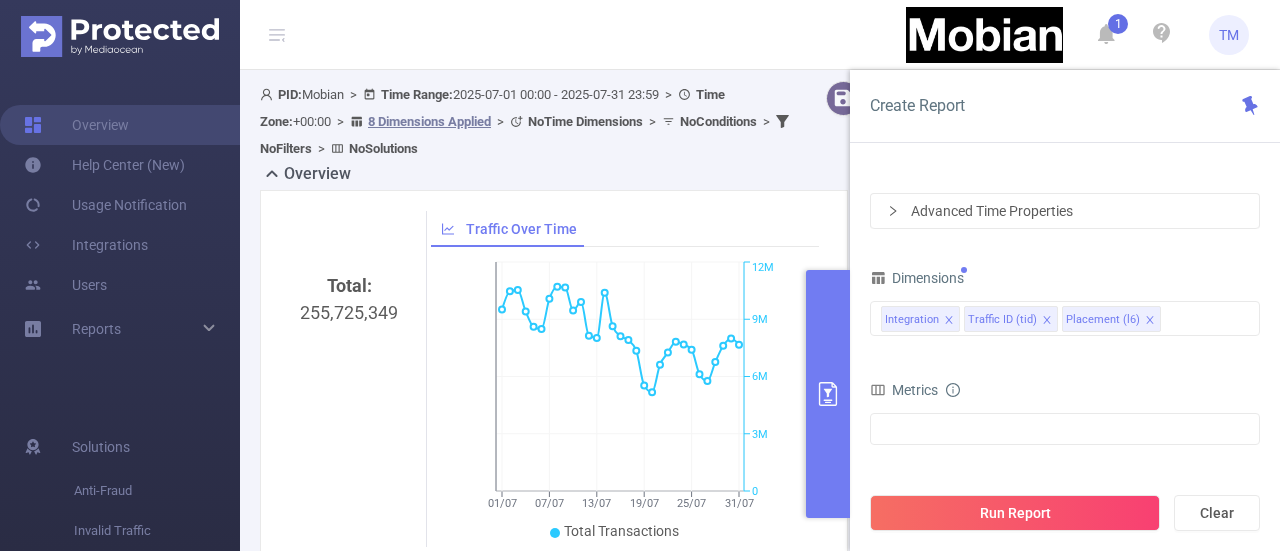 click on "Placement (l6)" at bounding box center (1103, 320) 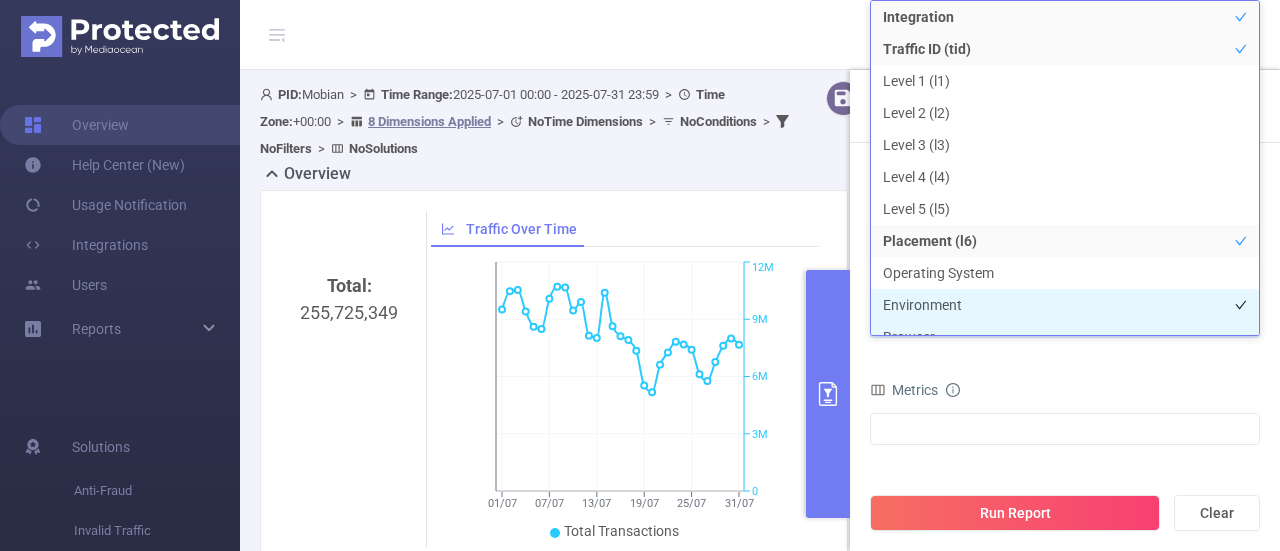 scroll, scrollTop: 21, scrollLeft: 0, axis: vertical 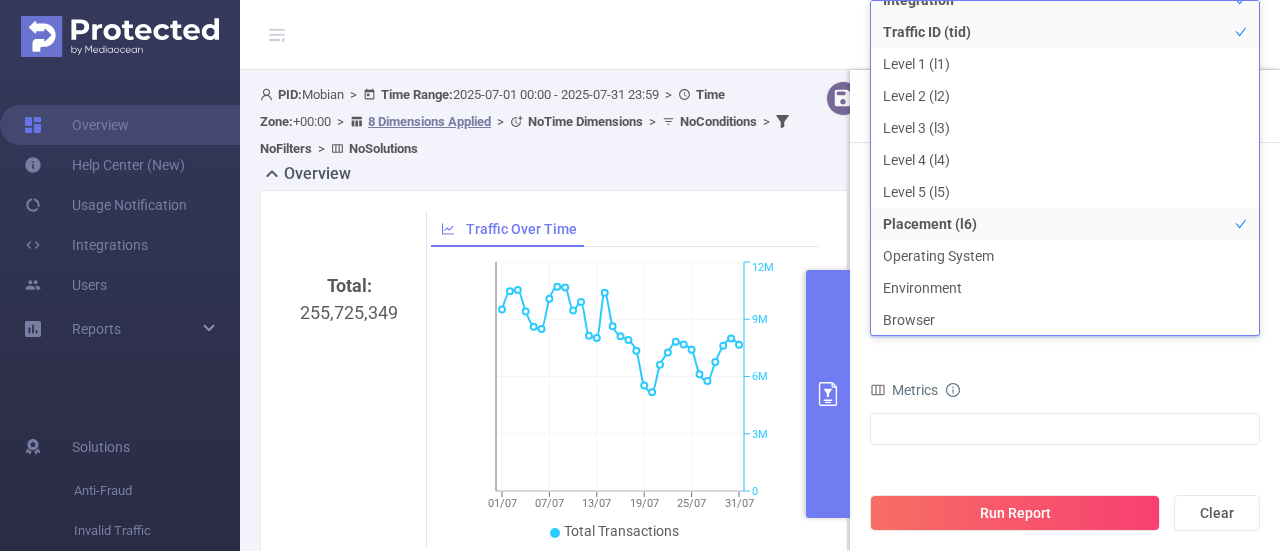 click on "Metrics" at bounding box center [1065, 392] 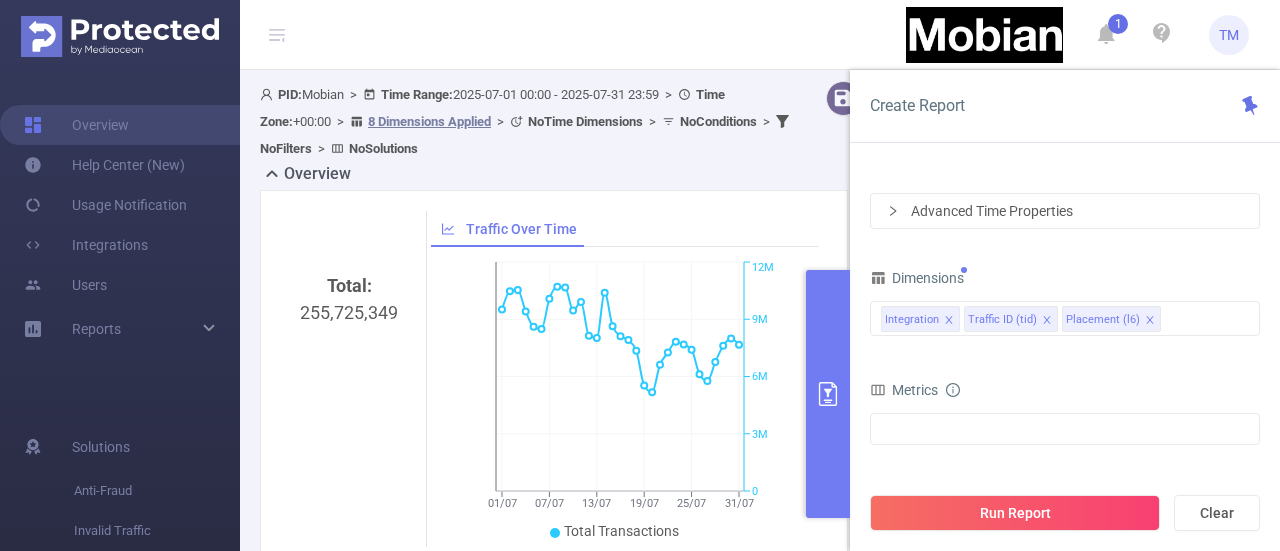 click 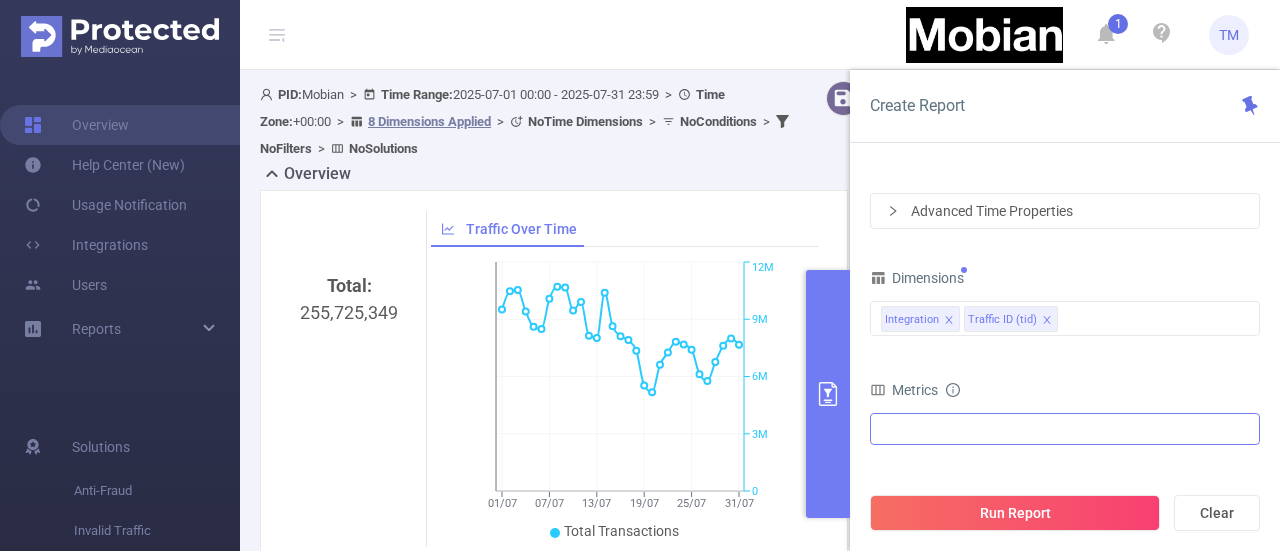click at bounding box center (1065, 429) 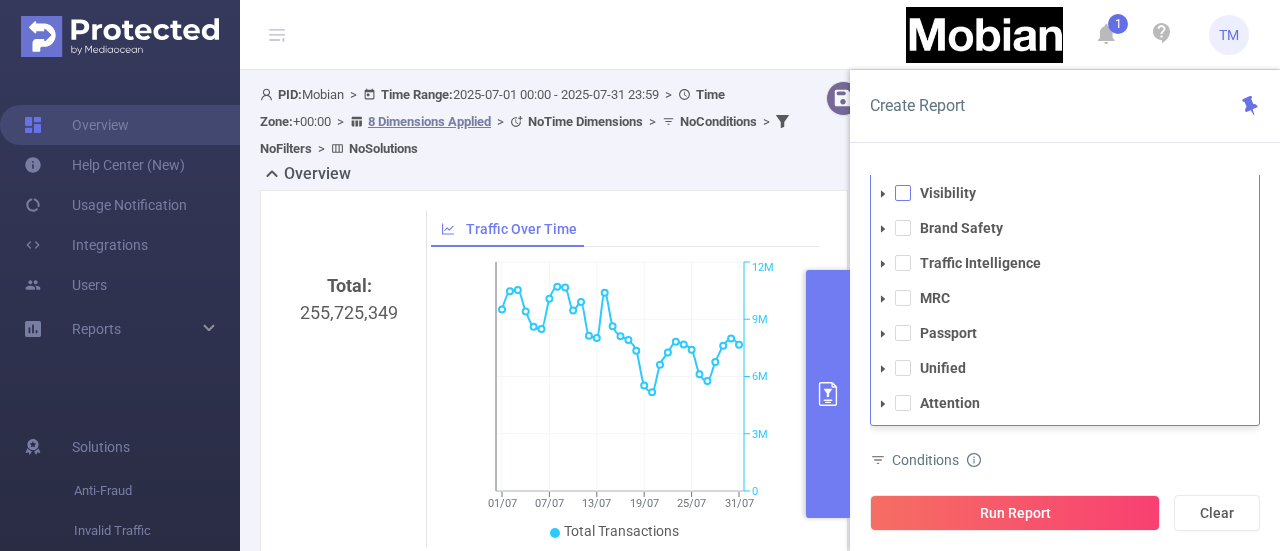 click at bounding box center [903, 193] 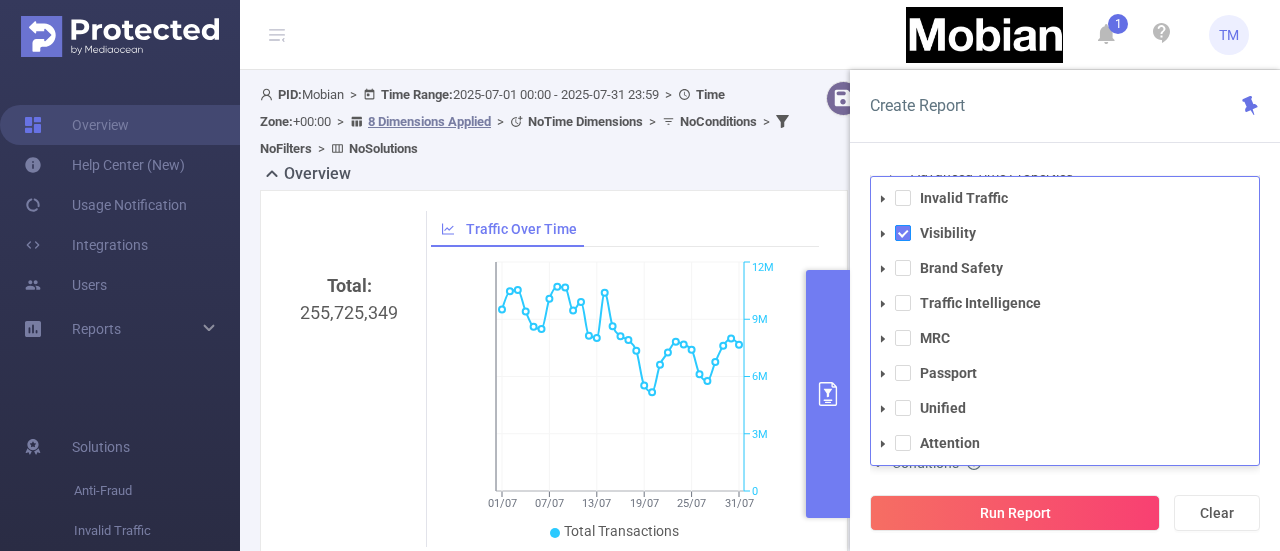 click at bounding box center (903, 233) 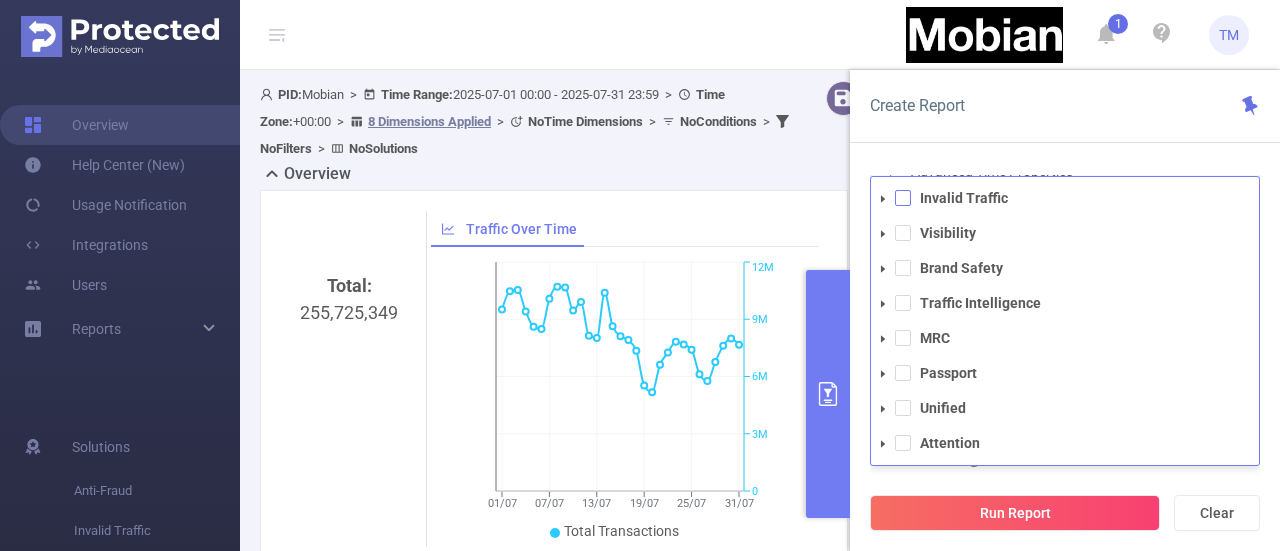 click at bounding box center (903, 198) 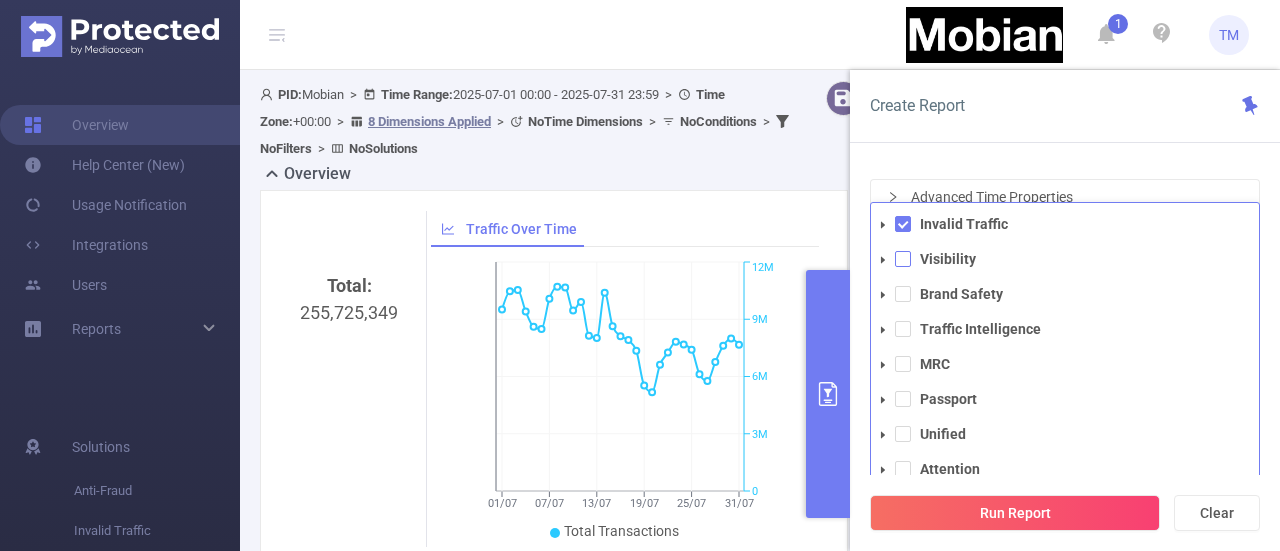 click at bounding box center (903, 259) 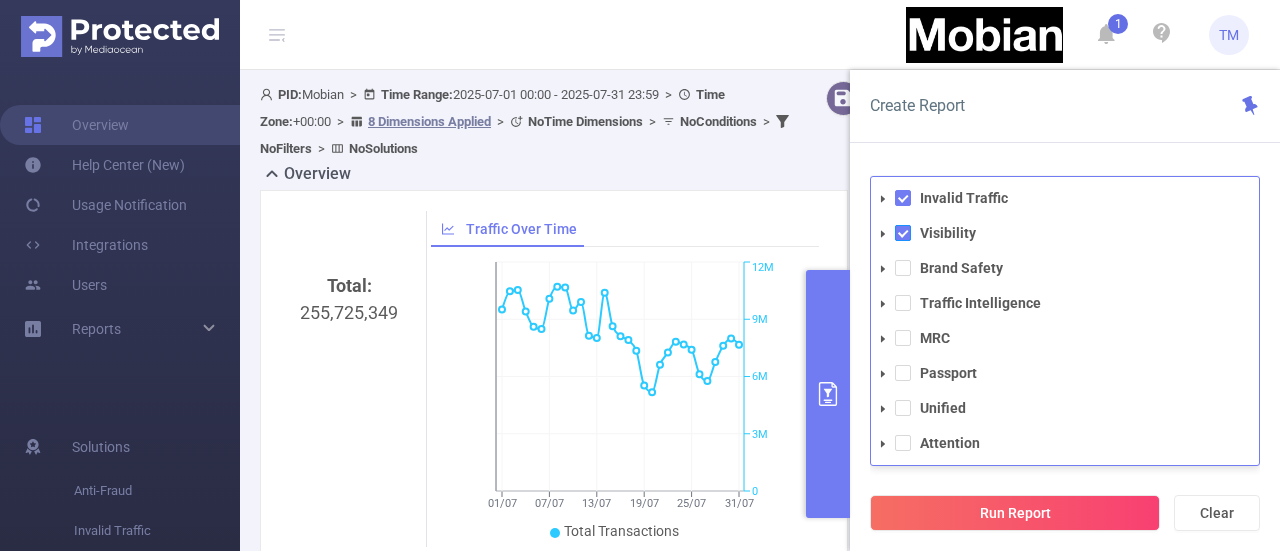 click at bounding box center (903, 233) 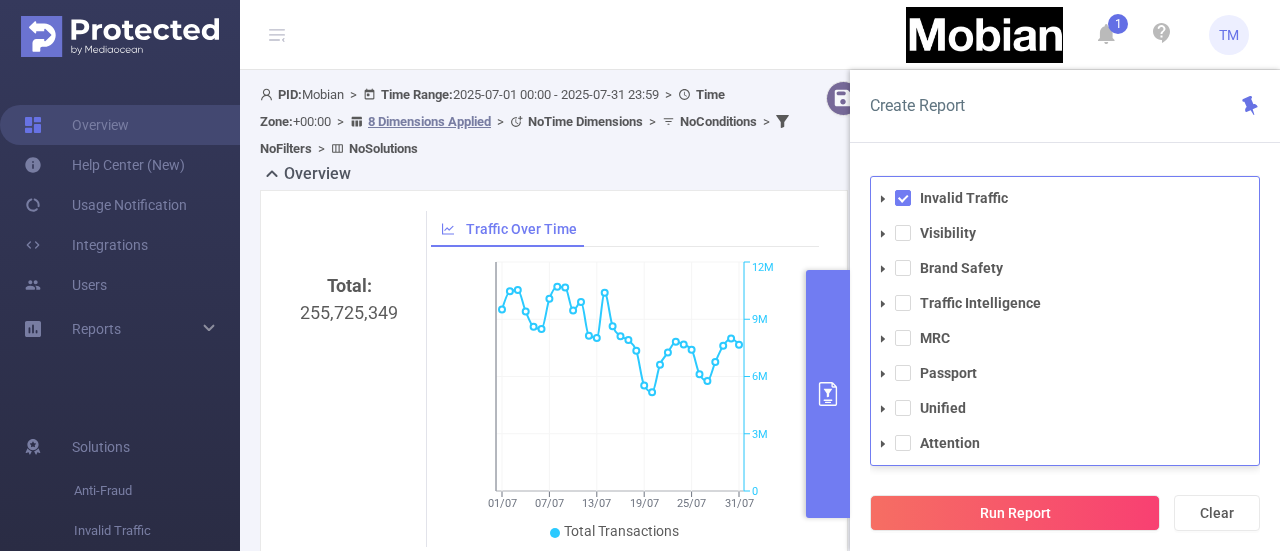 click on "Overview" at bounding box center [562, 176] 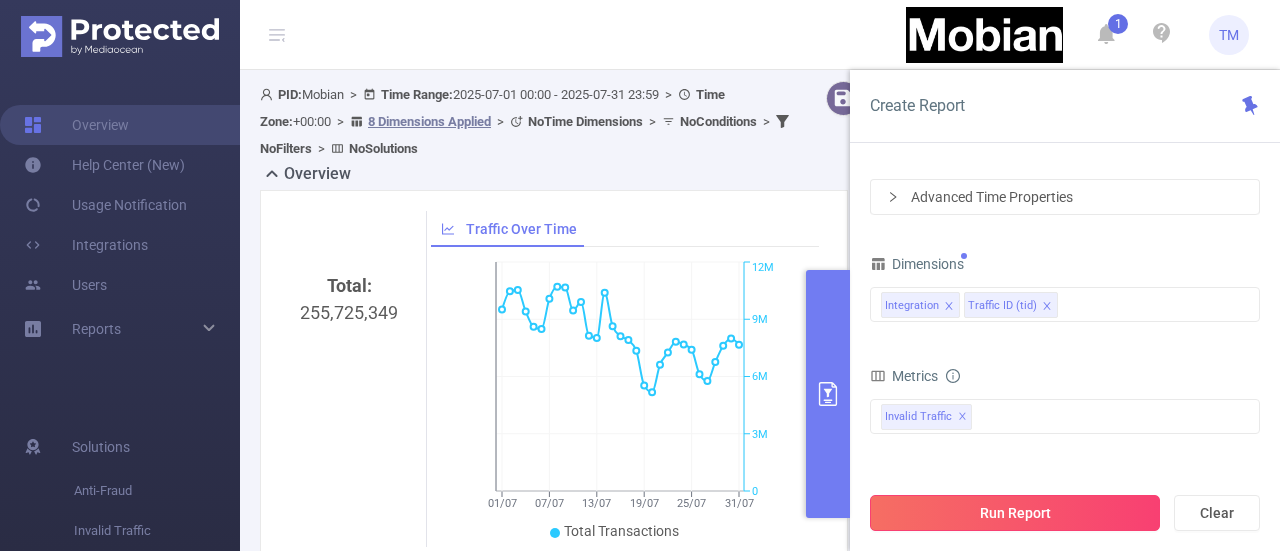 click on "Run Report" at bounding box center [1015, 513] 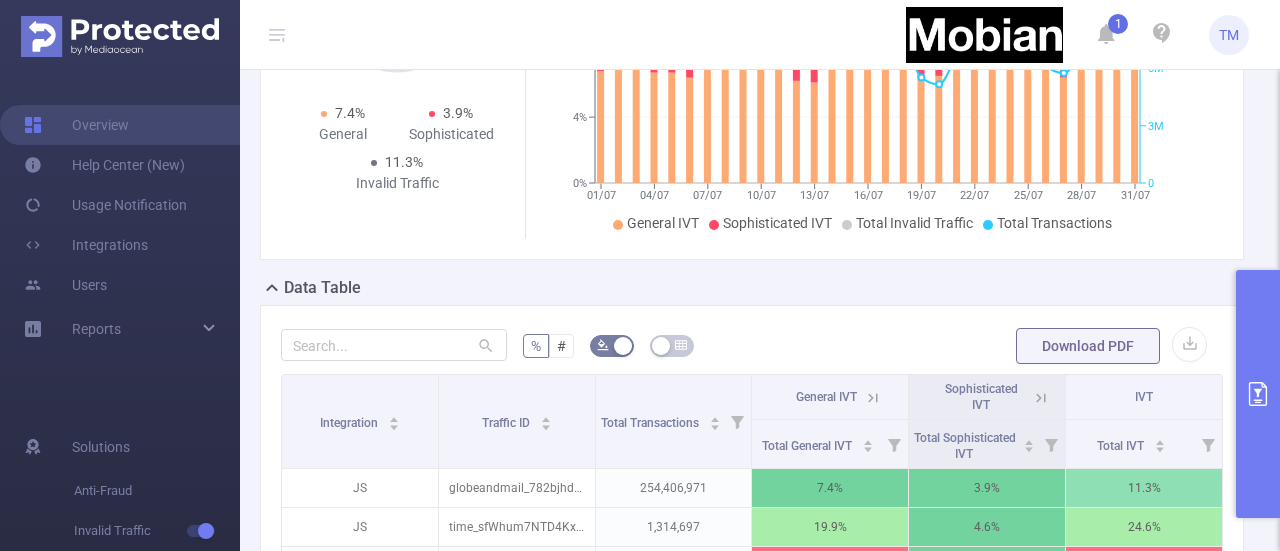 scroll, scrollTop: 371, scrollLeft: 0, axis: vertical 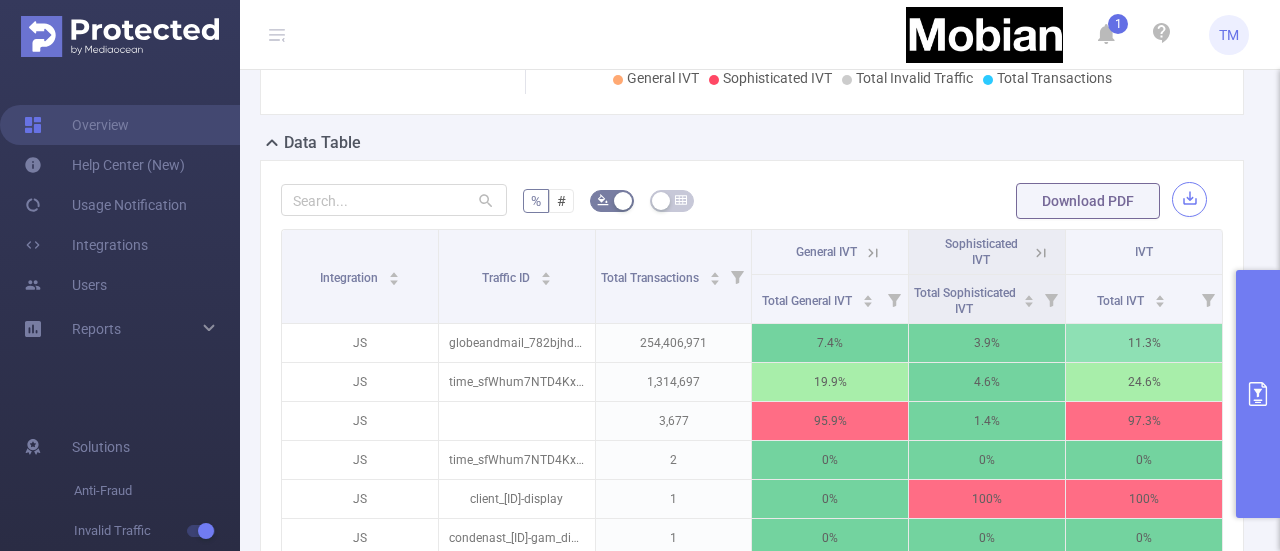click at bounding box center (1189, 199) 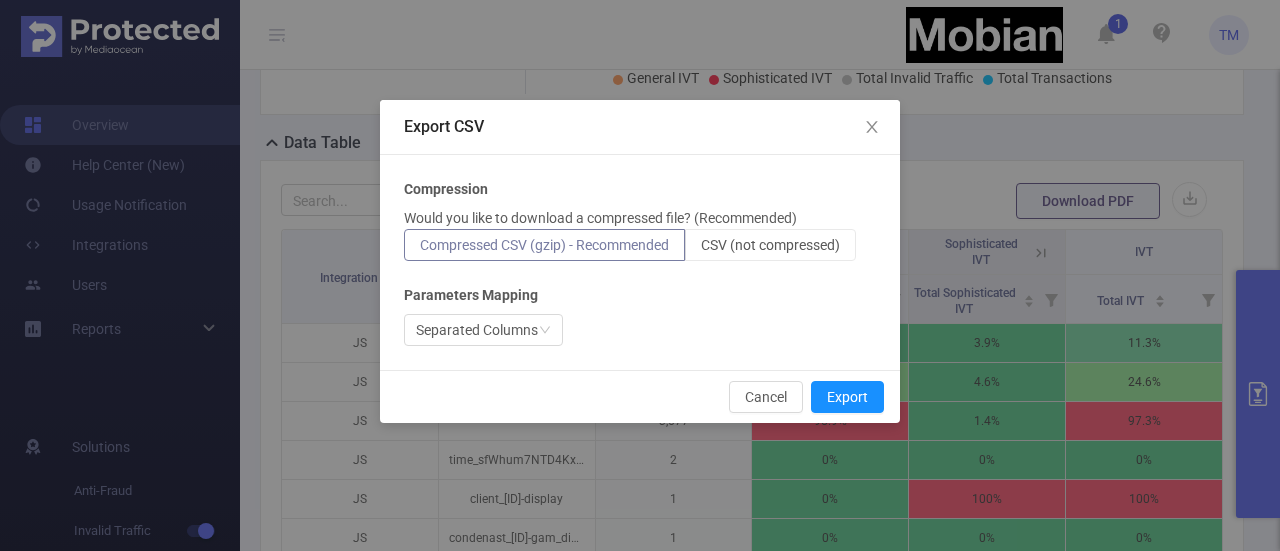 click on "Would you like to download a compressed file? (Recommended) Compressed CSV (gzip) - Recommended  CSV (not compressed)" at bounding box center (640, 234) 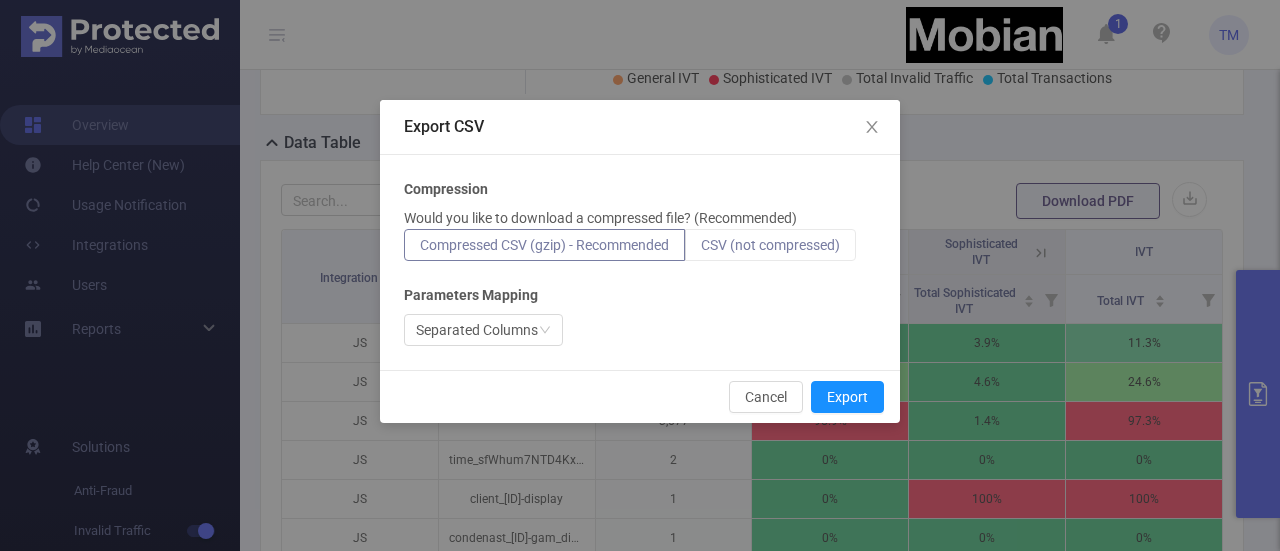 click on "CSV (not compressed)" at bounding box center [770, 245] 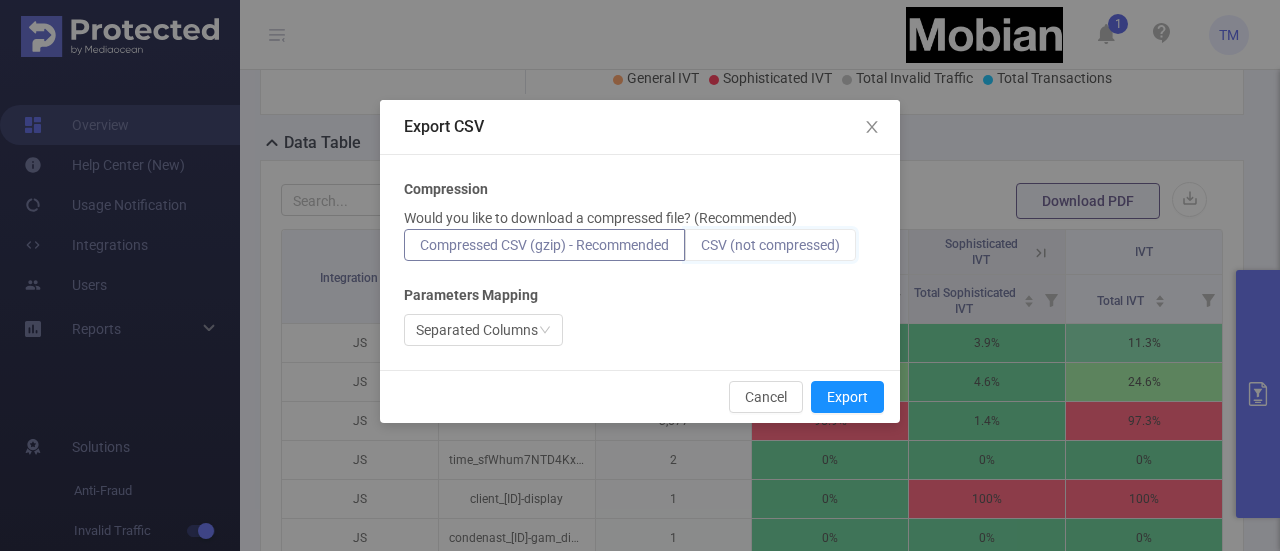click on "CSV (not compressed)" at bounding box center (701, 250) 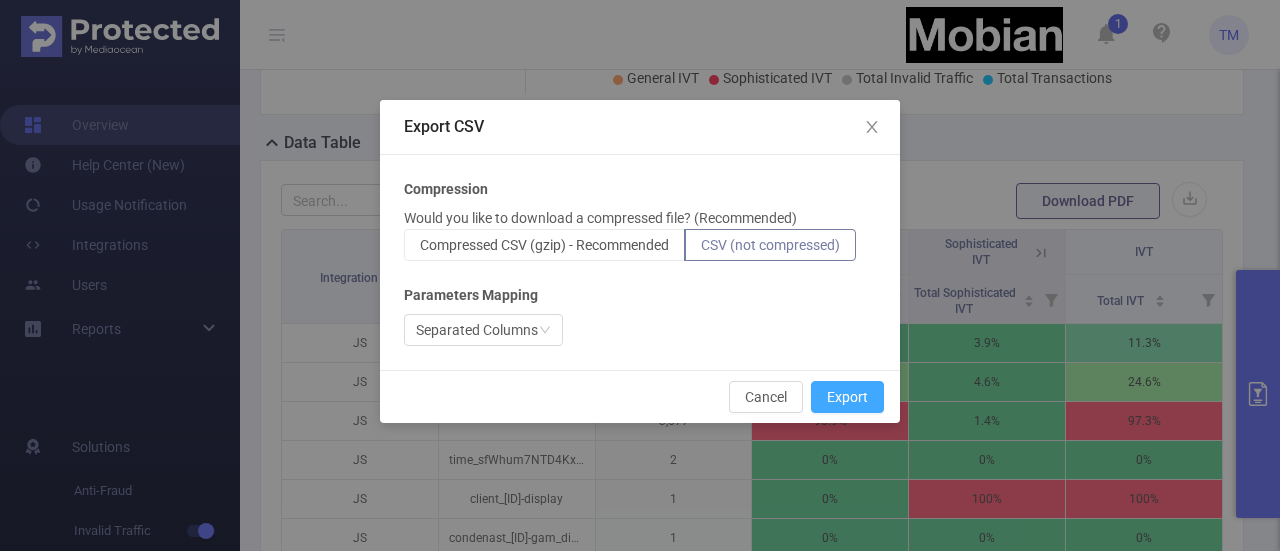 click on "Export" at bounding box center [847, 397] 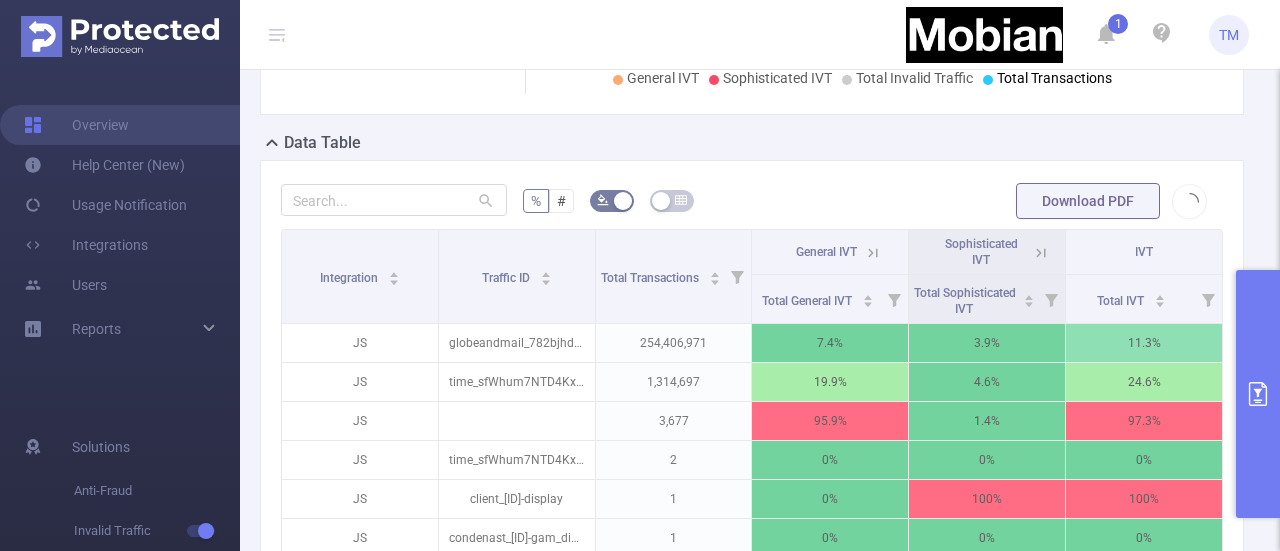 click on "Total: [NUMBER] Total: [NUMBER] 7.4% General 3.9% Sophisticated 11.3% Invalid Traffic       Traffic Over Time           General & Sophisticated IVT by Category     01/07 04/07 07/07 10/07 13/07 16/07 19/07 22/07 25/07 28/07 31/07 0% 4% 8% 13.9% 0 3M 6M 9M 12M General IVT Sophisticated IVT Total Invalid Traffic Total Transactions 01/07/[YEAR]" at bounding box center [752, -66] 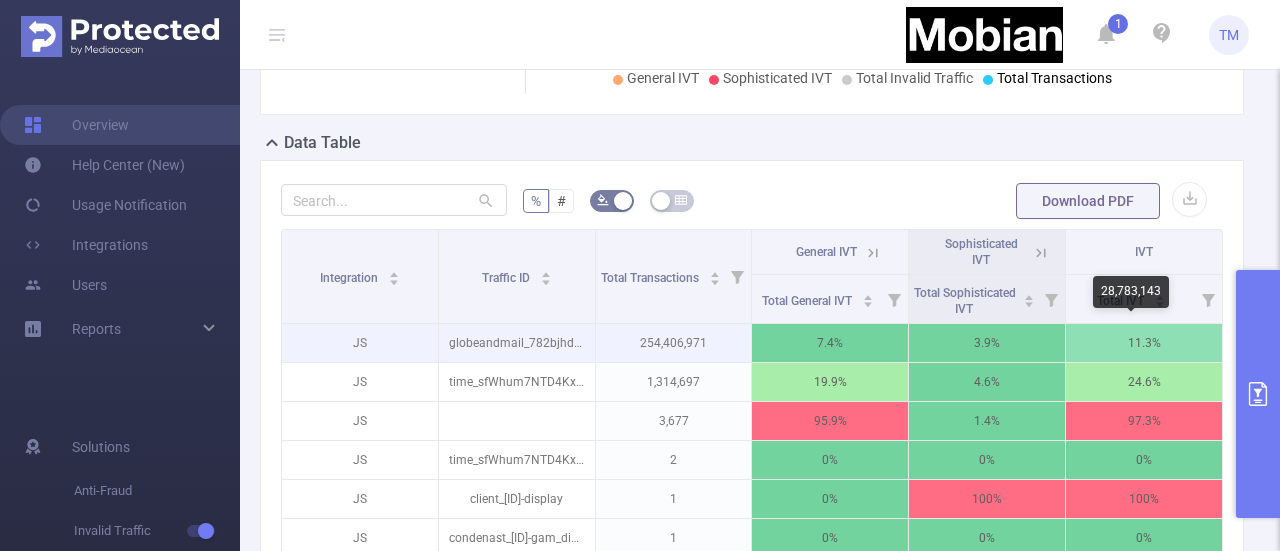 scroll, scrollTop: 502, scrollLeft: 0, axis: vertical 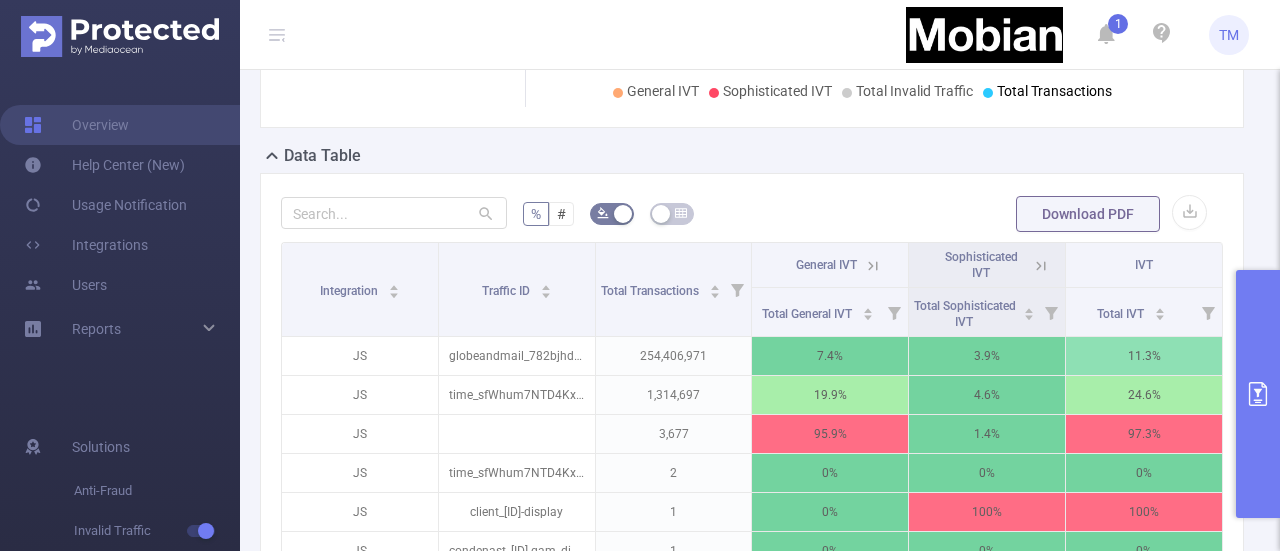 click at bounding box center [1258, 394] 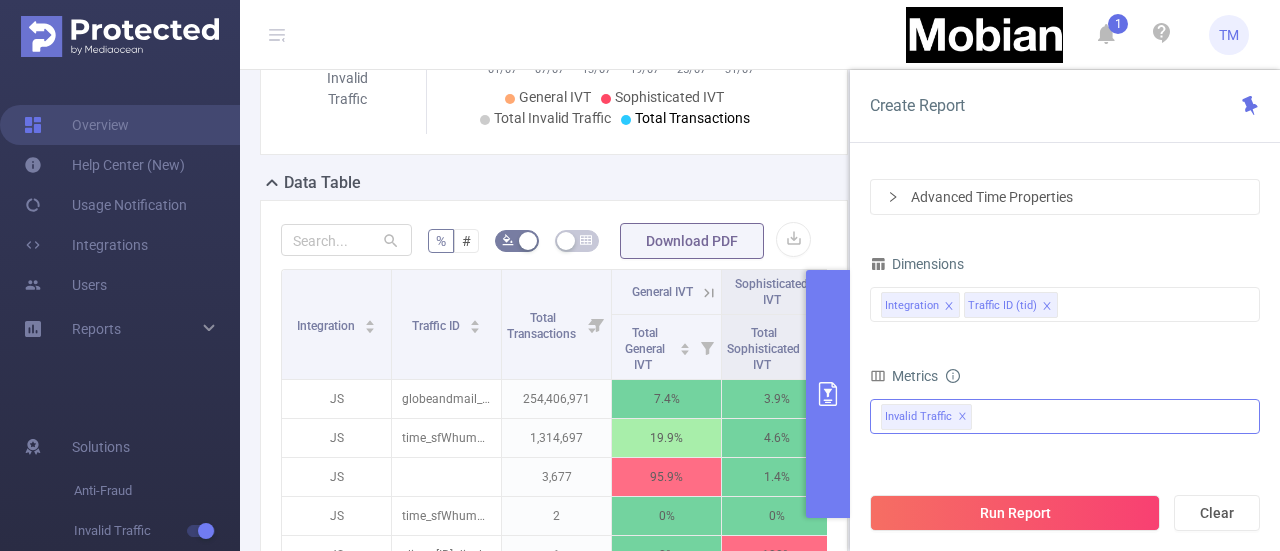click on "Invalid Traffic Visibility Brand Safety Traffic Intelligence MRC Passport Unified Attention Invalid Traffic    ✕" at bounding box center [1065, 416] 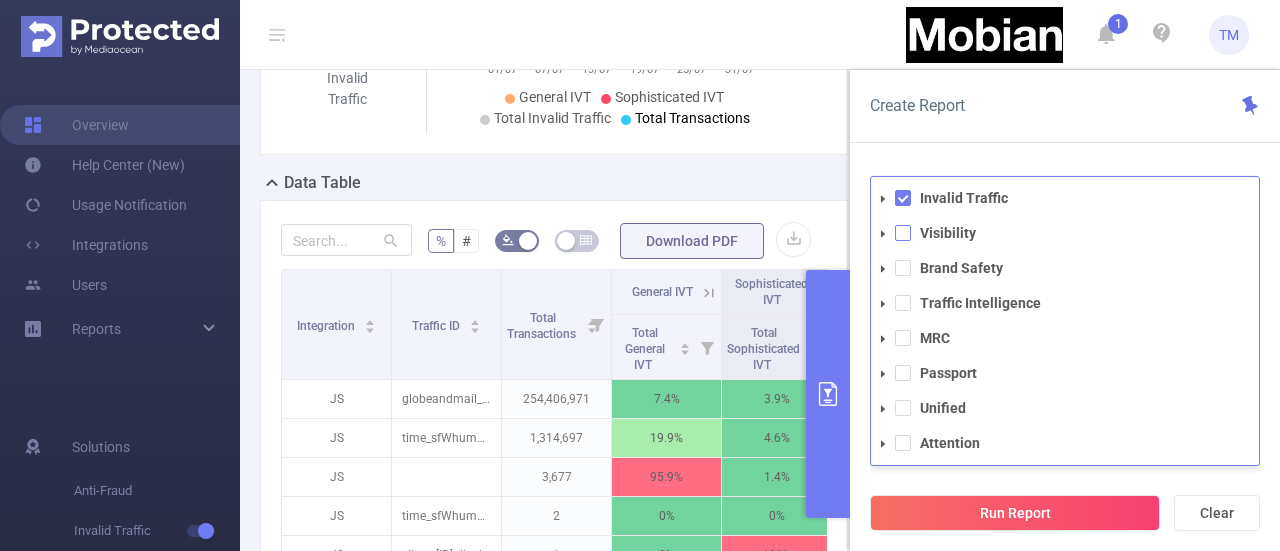 click at bounding box center (903, 233) 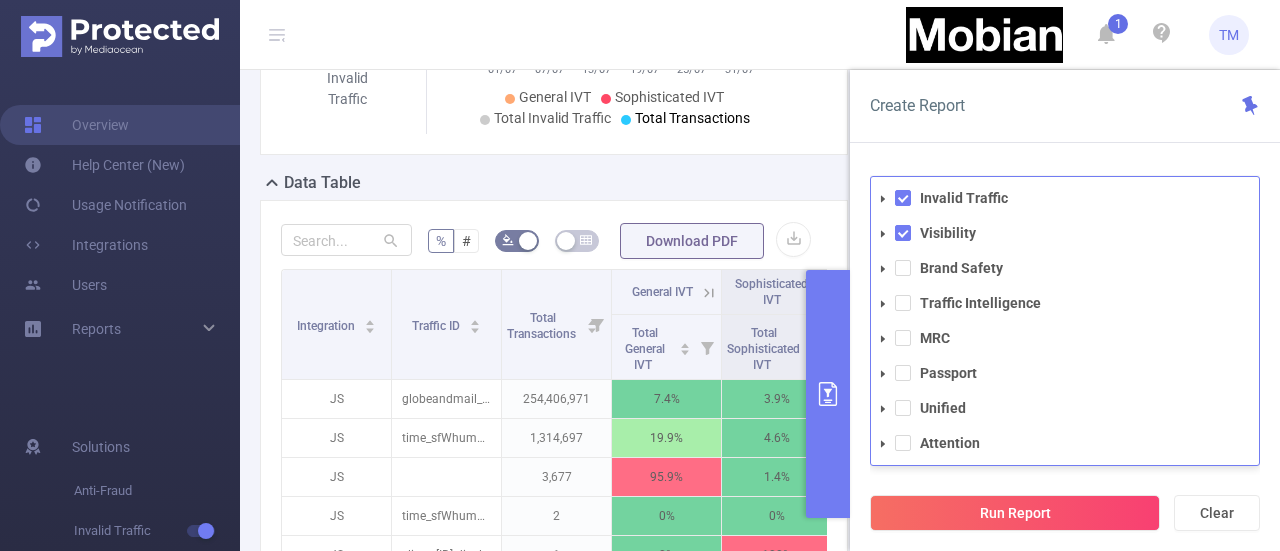 click 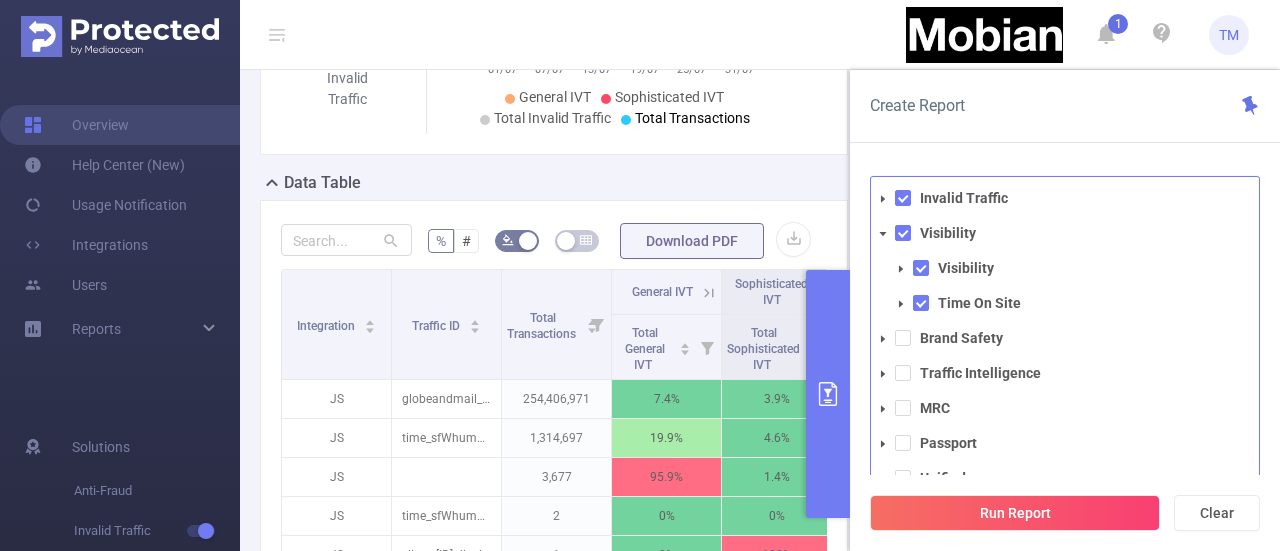 click 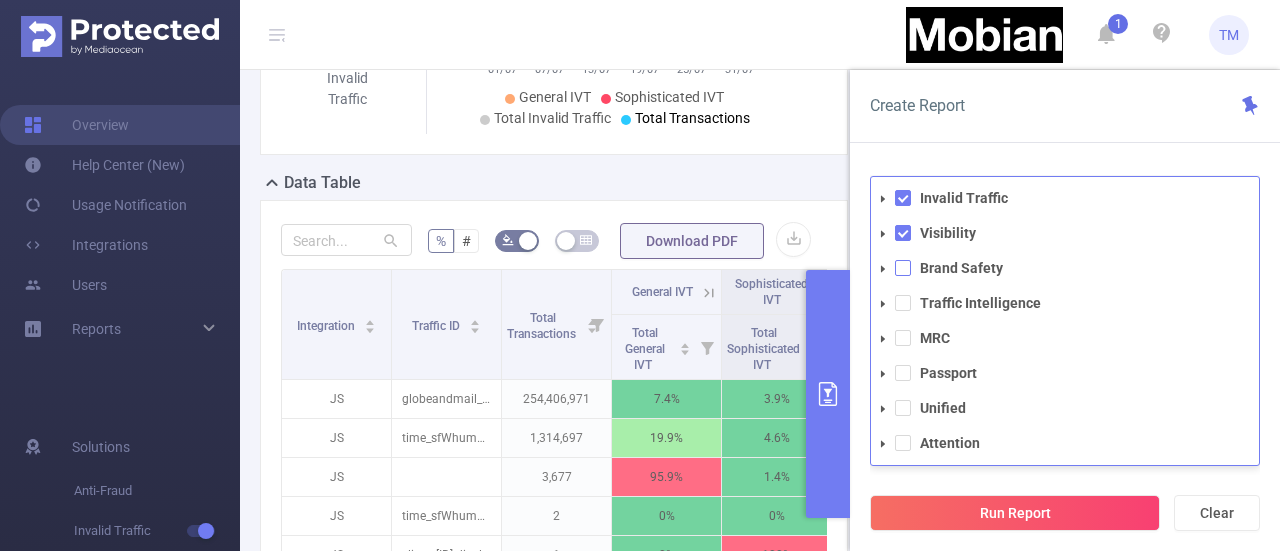 drag, startPoint x: 899, startPoint y: 262, endPoint x: 902, endPoint y: 273, distance: 11.401754 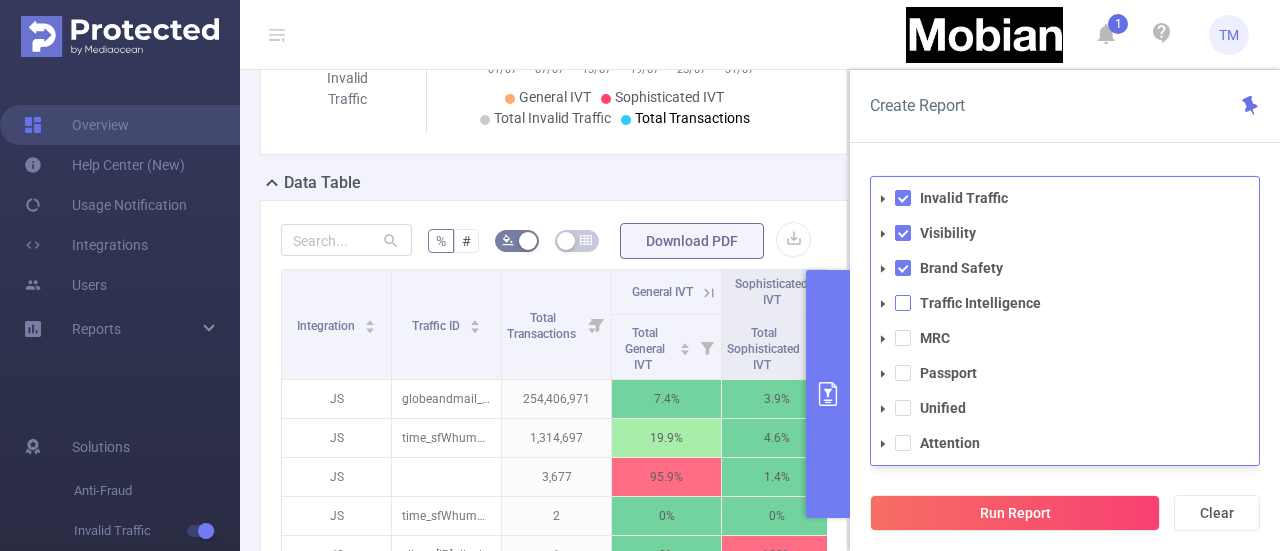 click at bounding box center [903, 303] 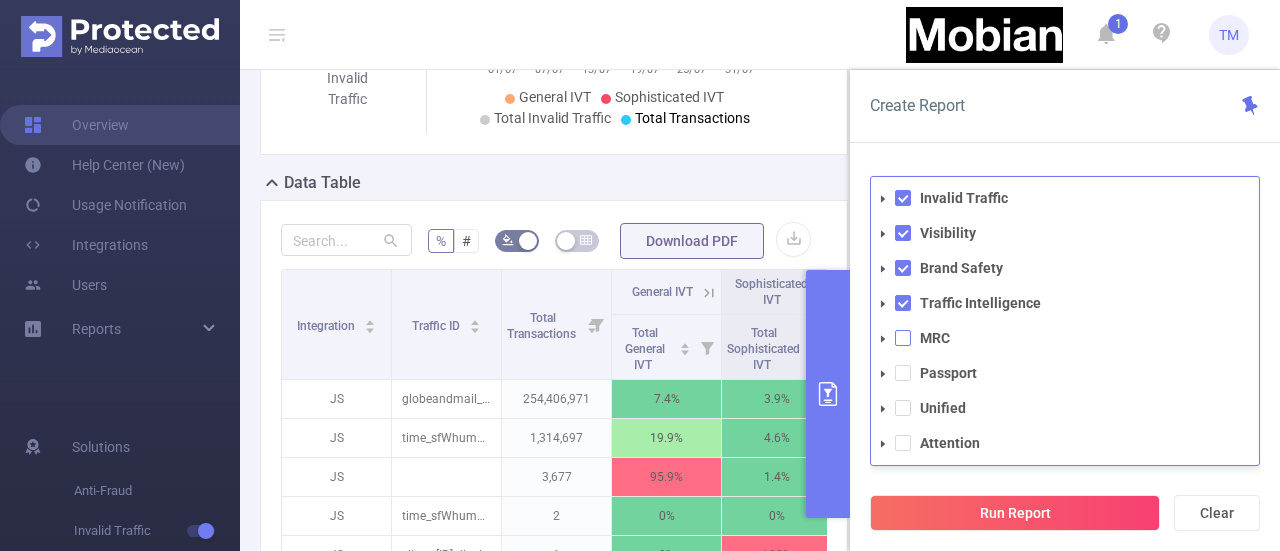 drag, startPoint x: 904, startPoint y: 324, endPoint x: 902, endPoint y: 337, distance: 13.152946 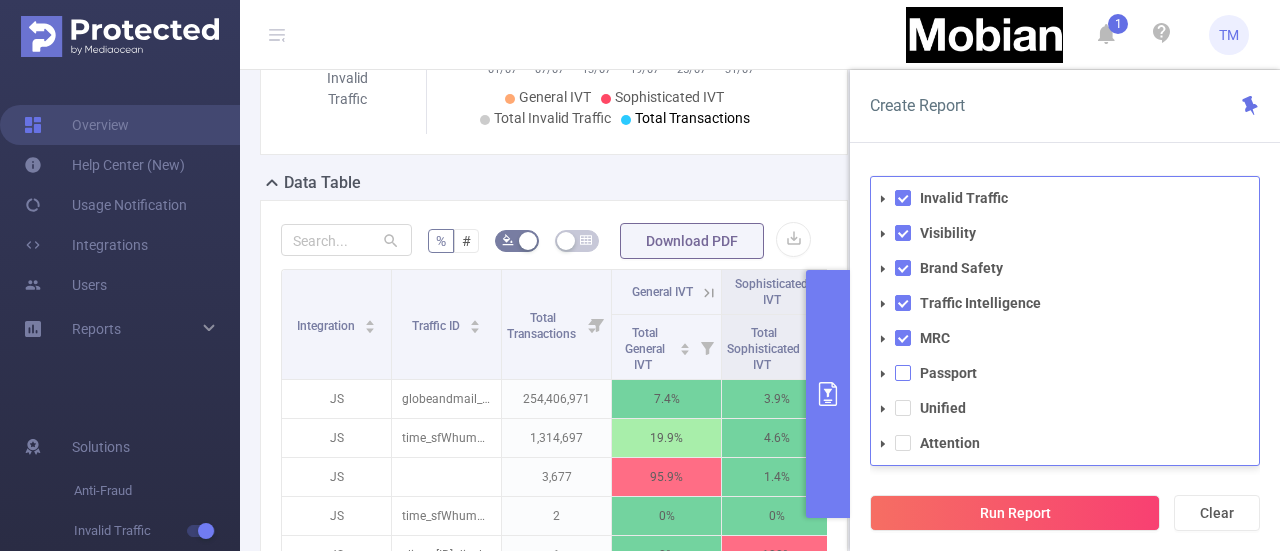 click at bounding box center (903, 373) 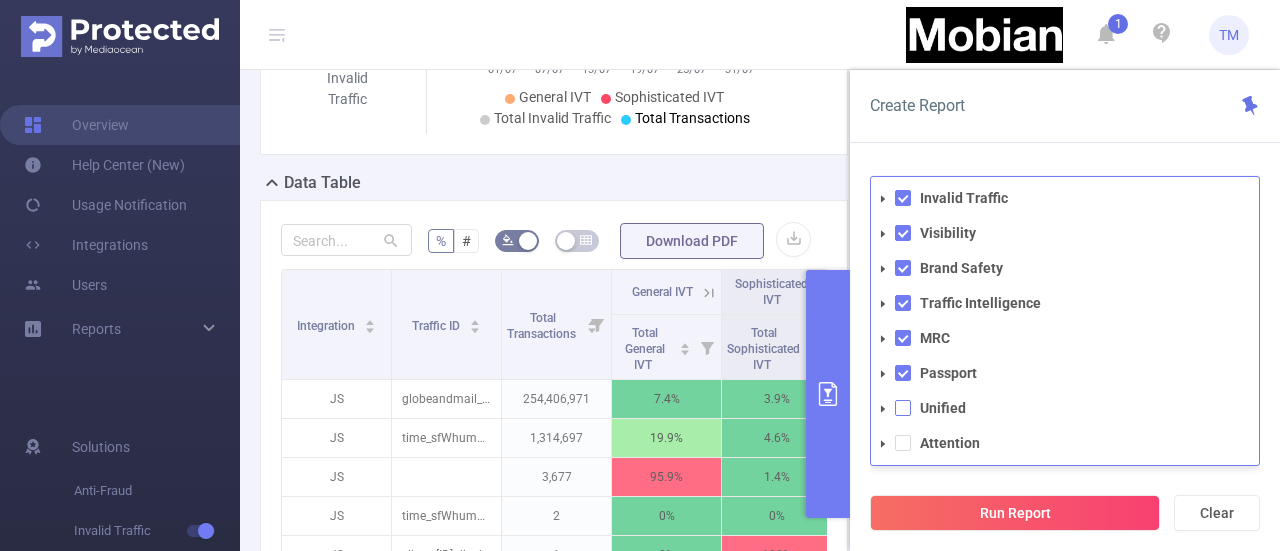 click at bounding box center (903, 408) 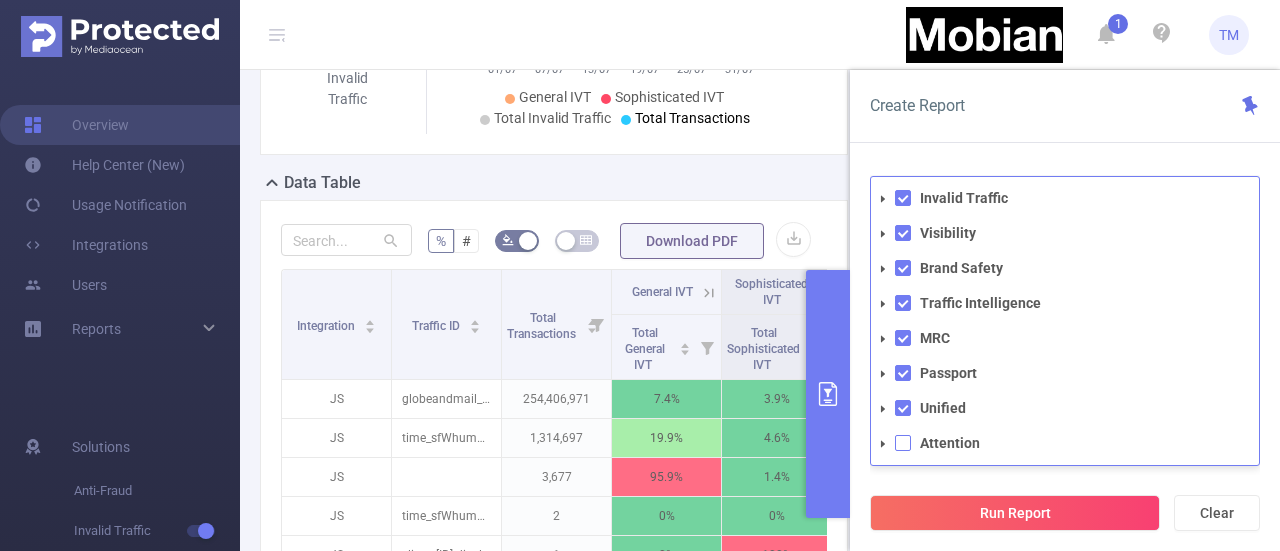 click at bounding box center [903, 443] 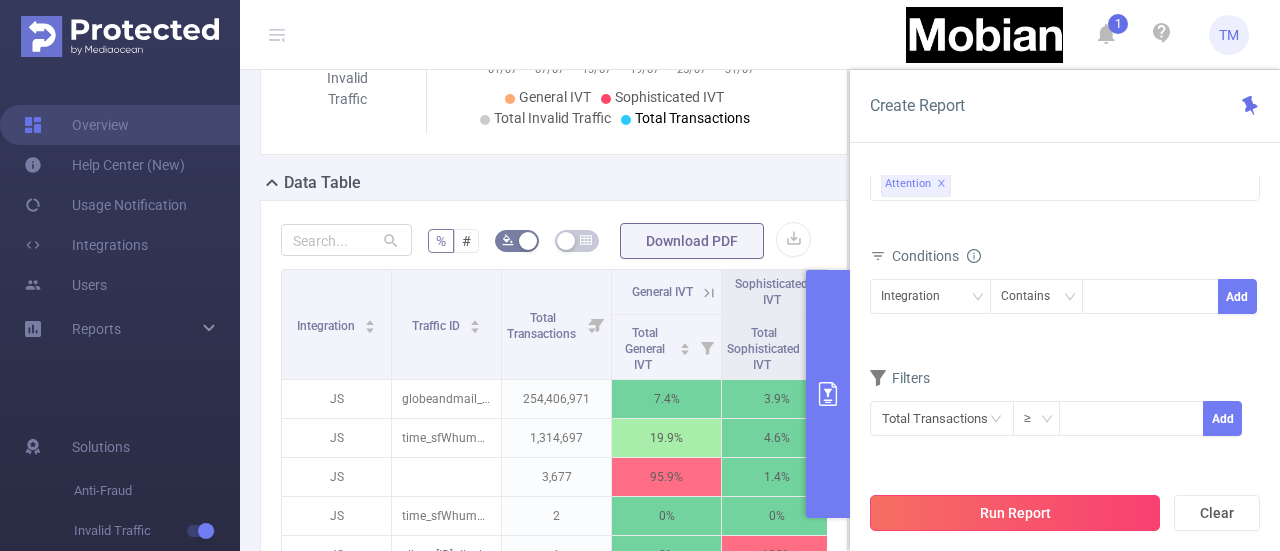 click on "Run Report" at bounding box center (1015, 513) 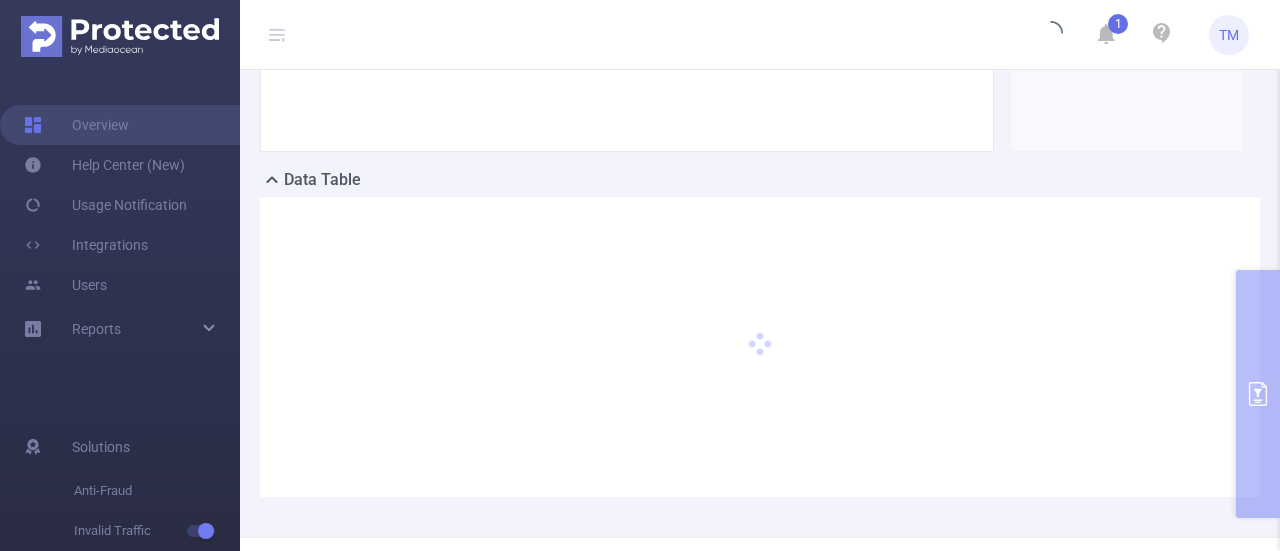 scroll, scrollTop: 479, scrollLeft: 0, axis: vertical 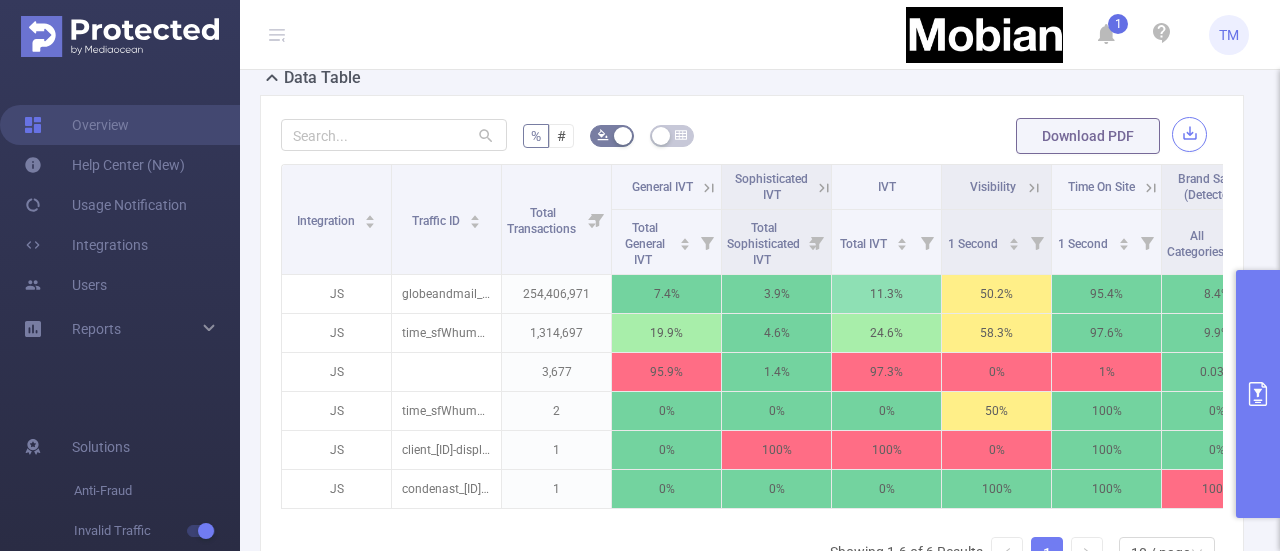 click at bounding box center (1189, 134) 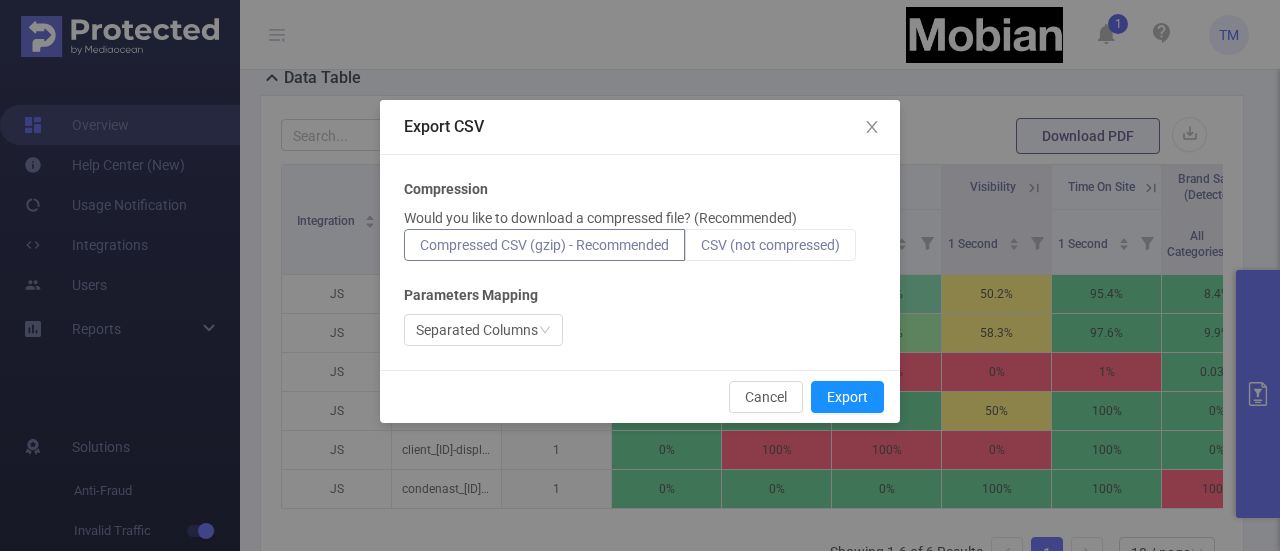 click on "CSV (not compressed)" at bounding box center [770, 245] 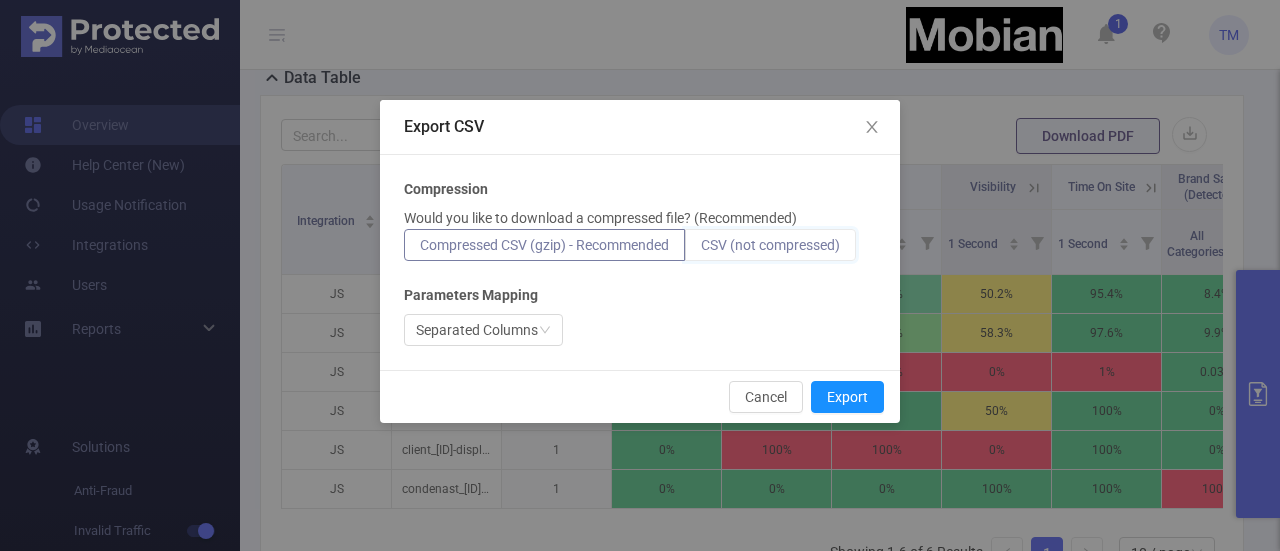 click on "CSV (not compressed)" at bounding box center [701, 250] 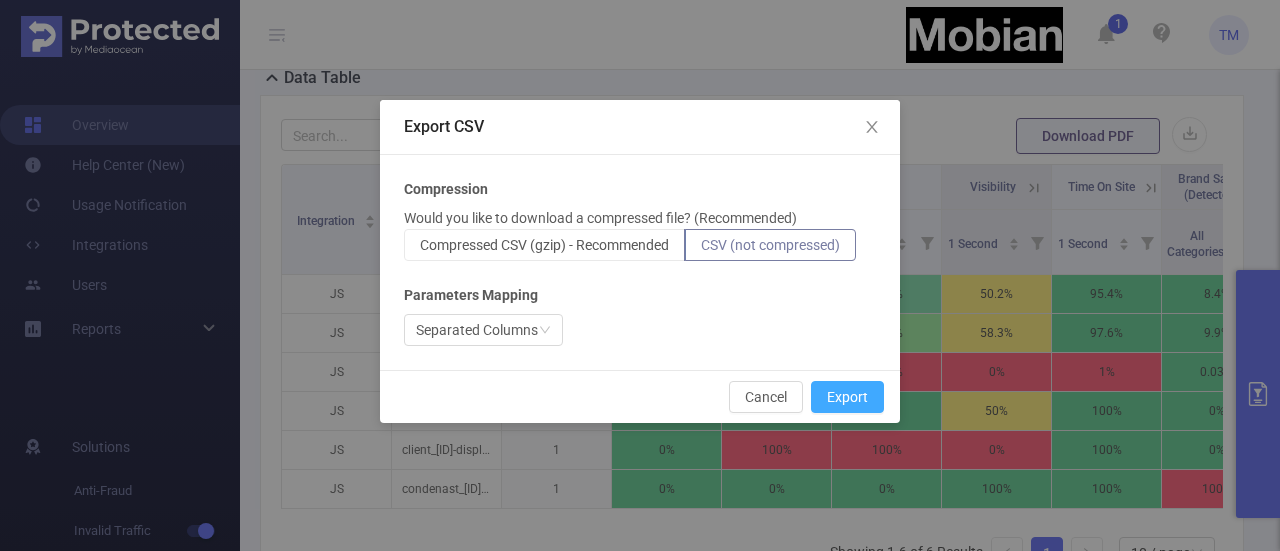 click on "Export" at bounding box center [847, 397] 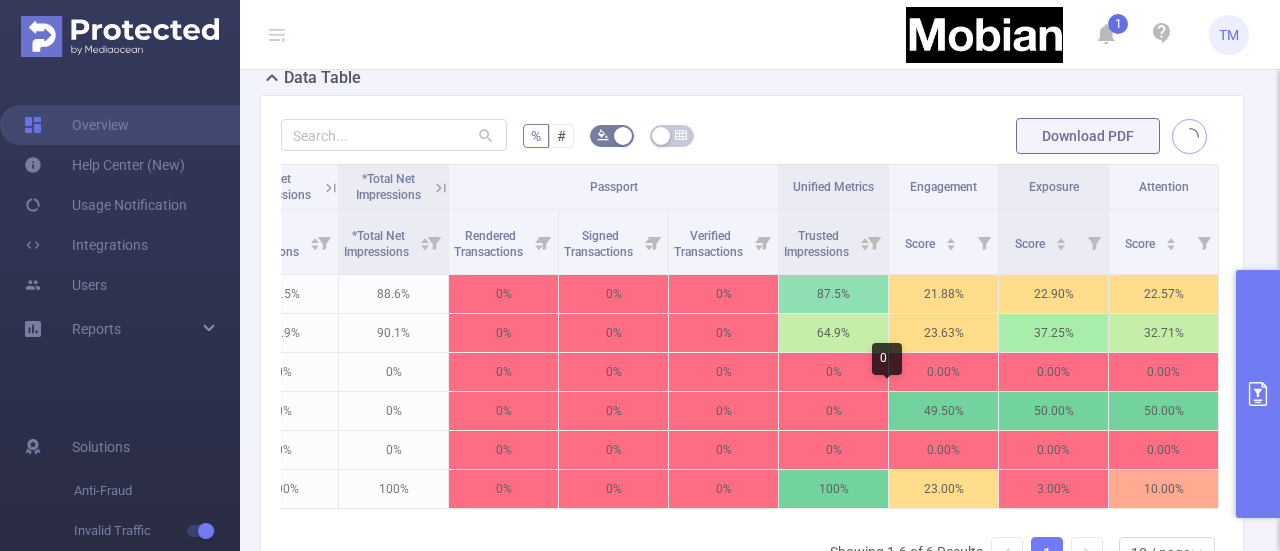 scroll, scrollTop: 0, scrollLeft: 1934, axis: horizontal 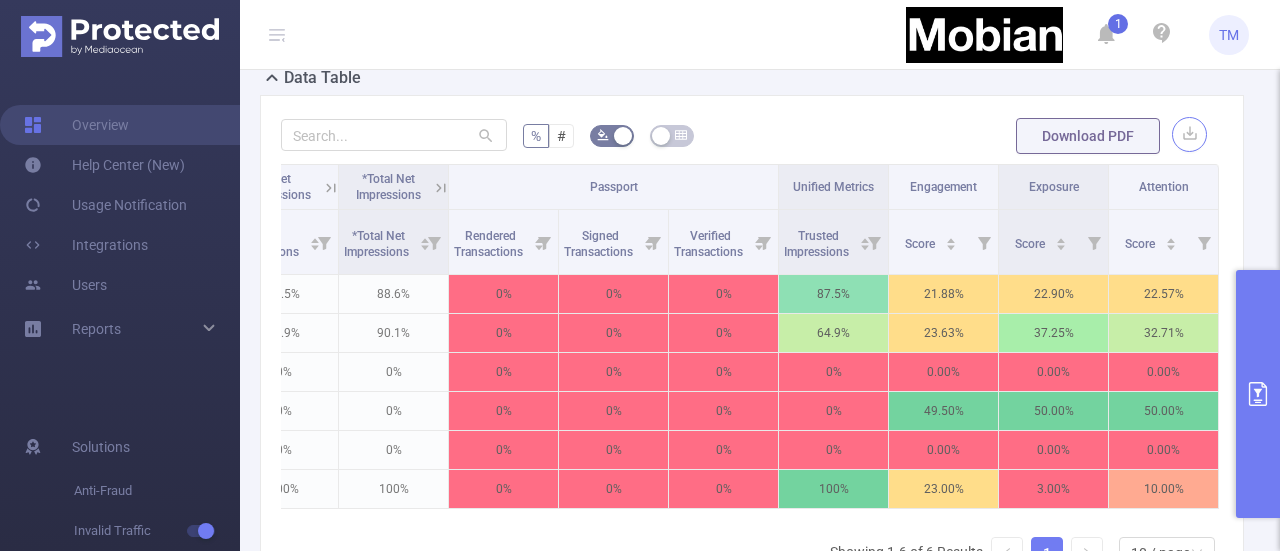 type 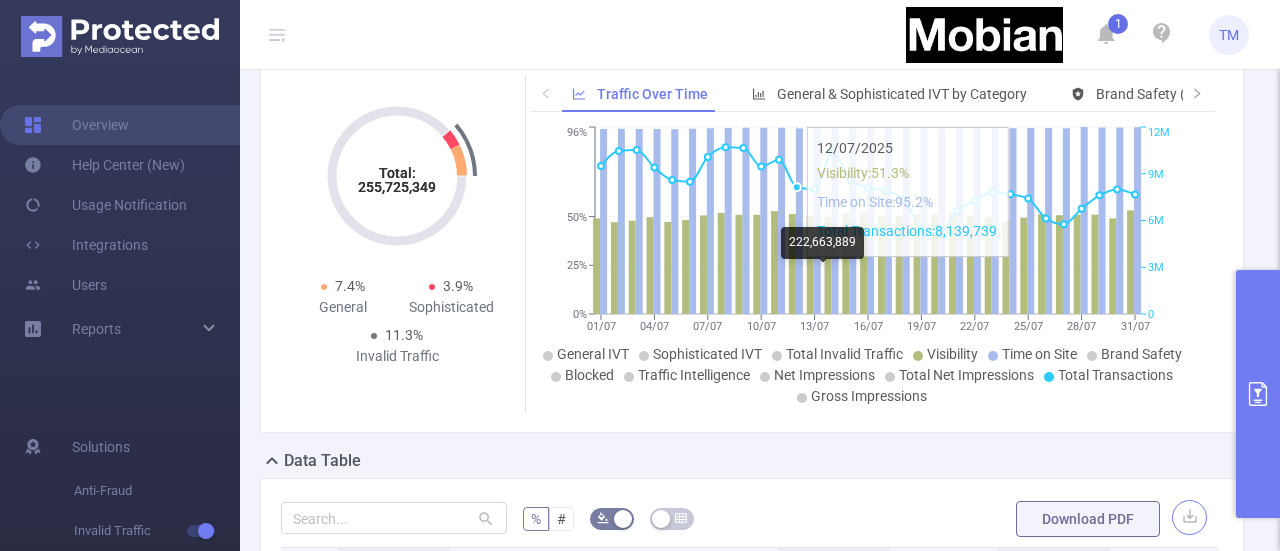scroll, scrollTop: 0, scrollLeft: 0, axis: both 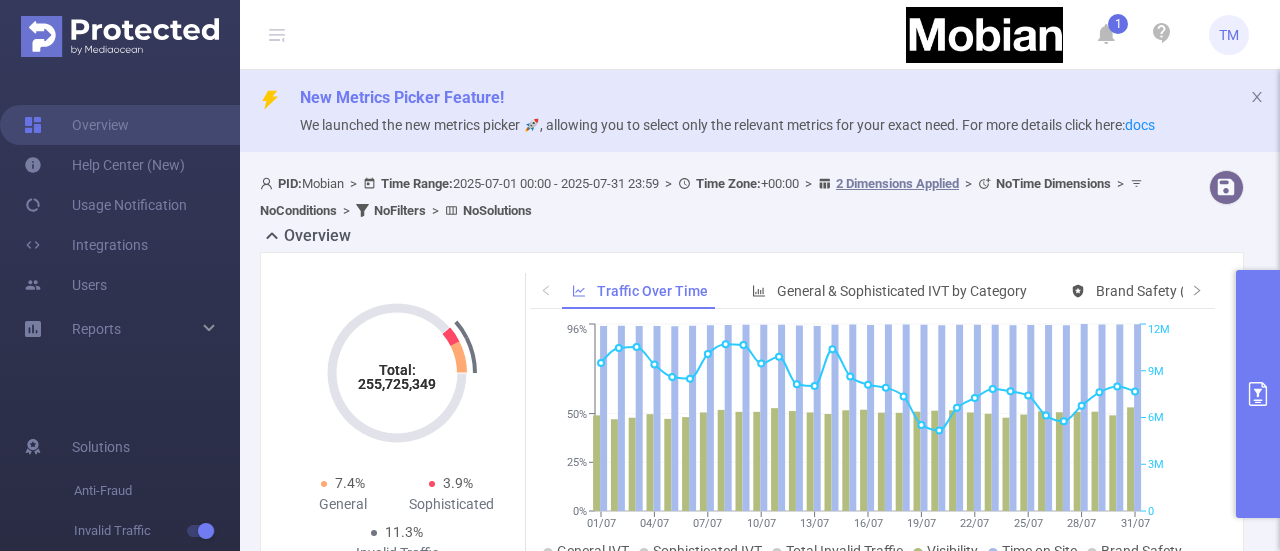 click 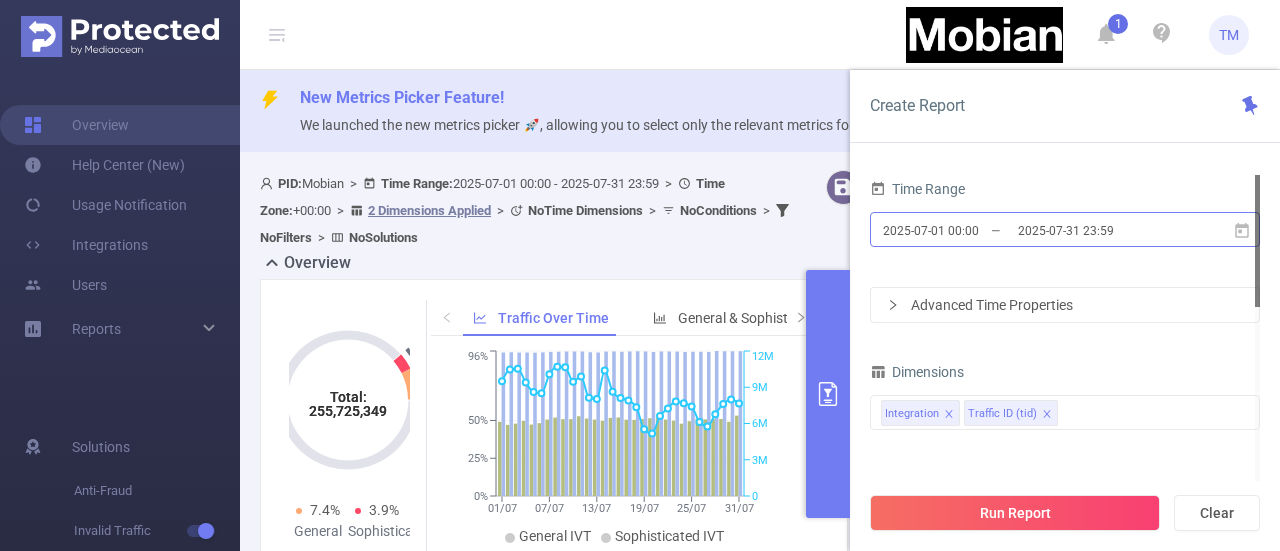 click on "2025-07-01 00:00" at bounding box center (962, 230) 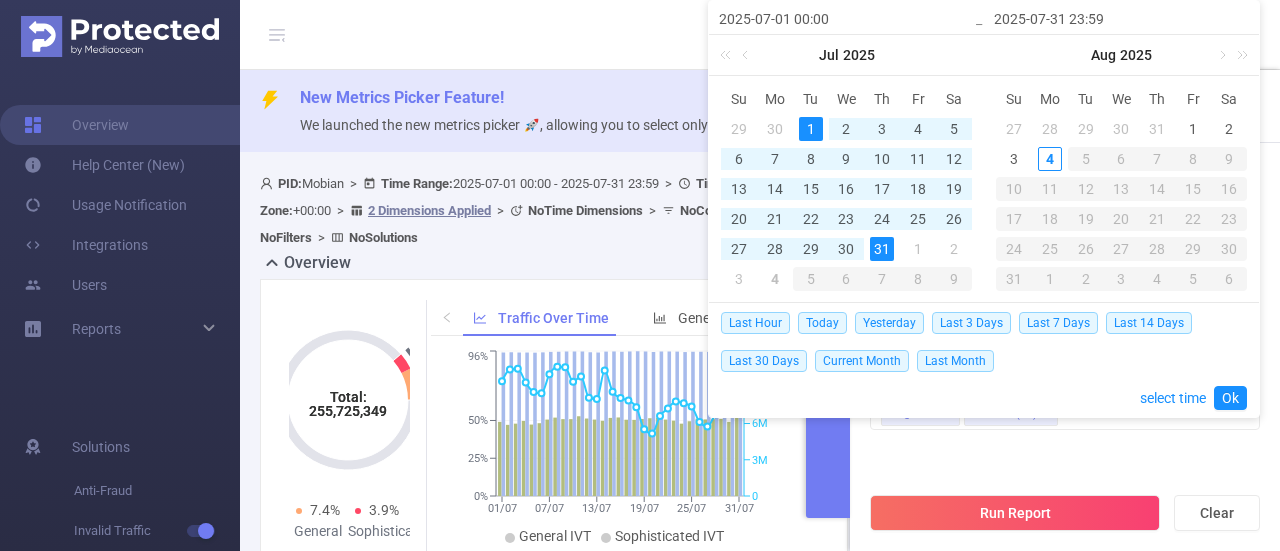 click on "31" at bounding box center (882, 249) 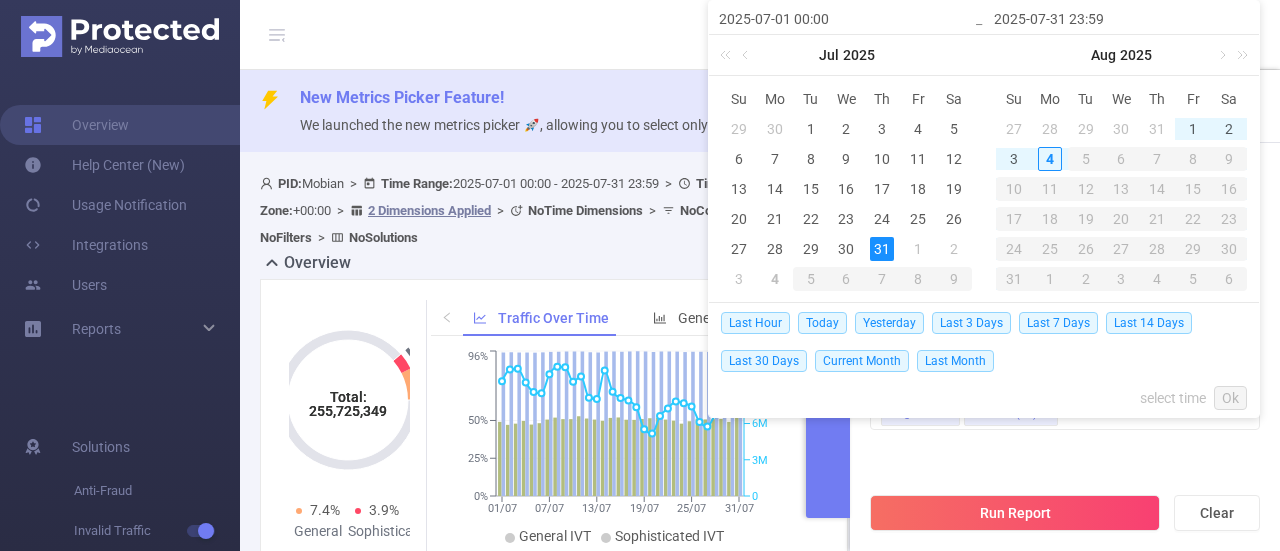 click on "31" at bounding box center (882, 249) 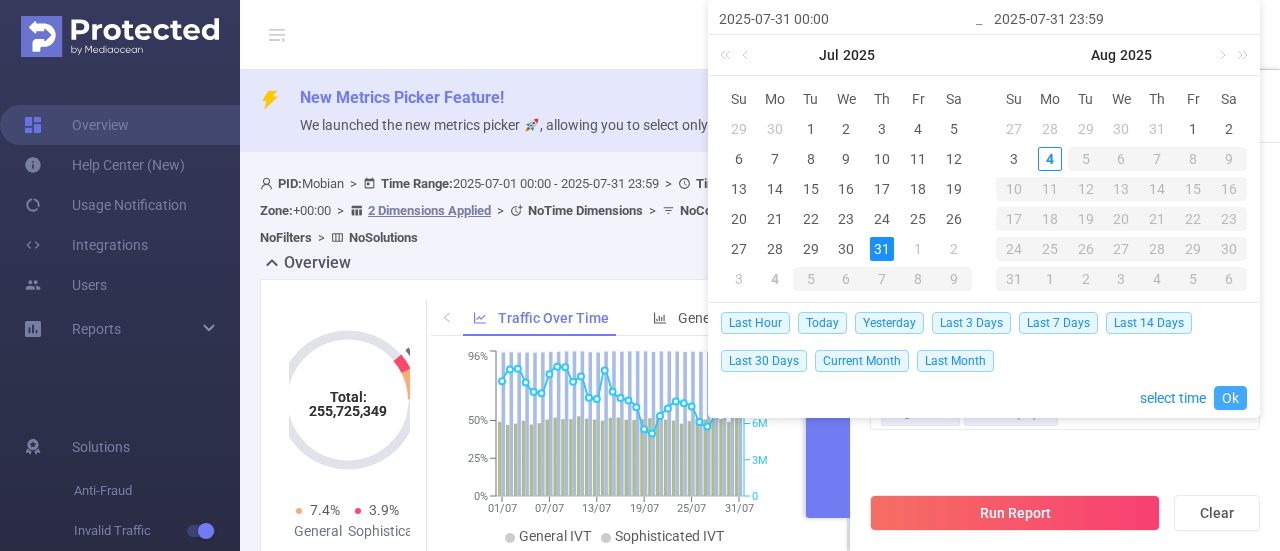 click on "Ok" at bounding box center [1230, 398] 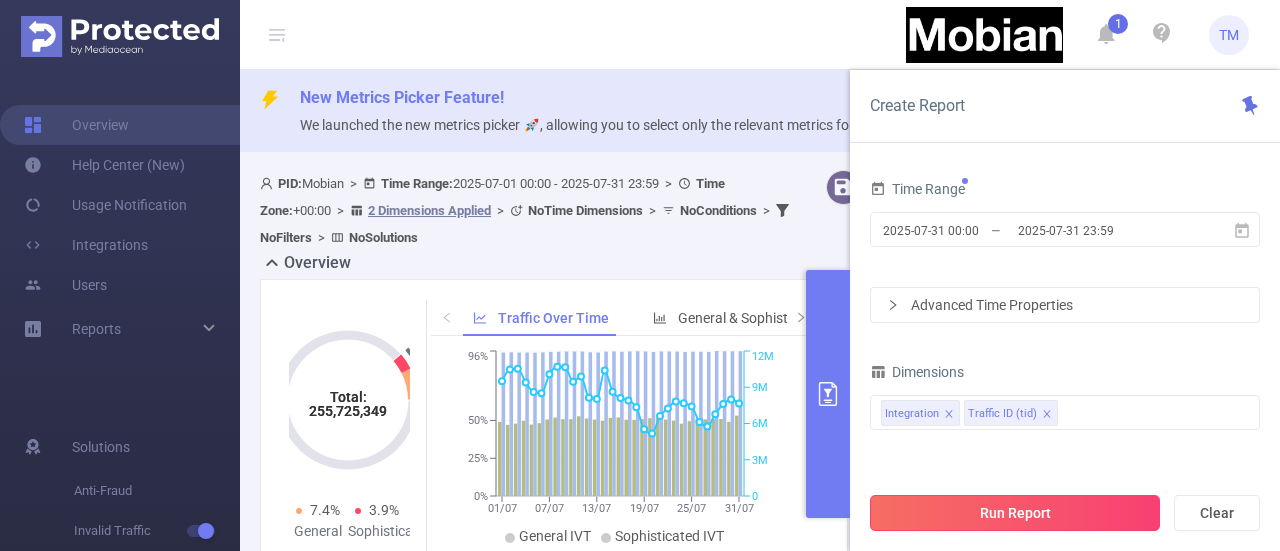 click on "Run Report" at bounding box center [1015, 513] 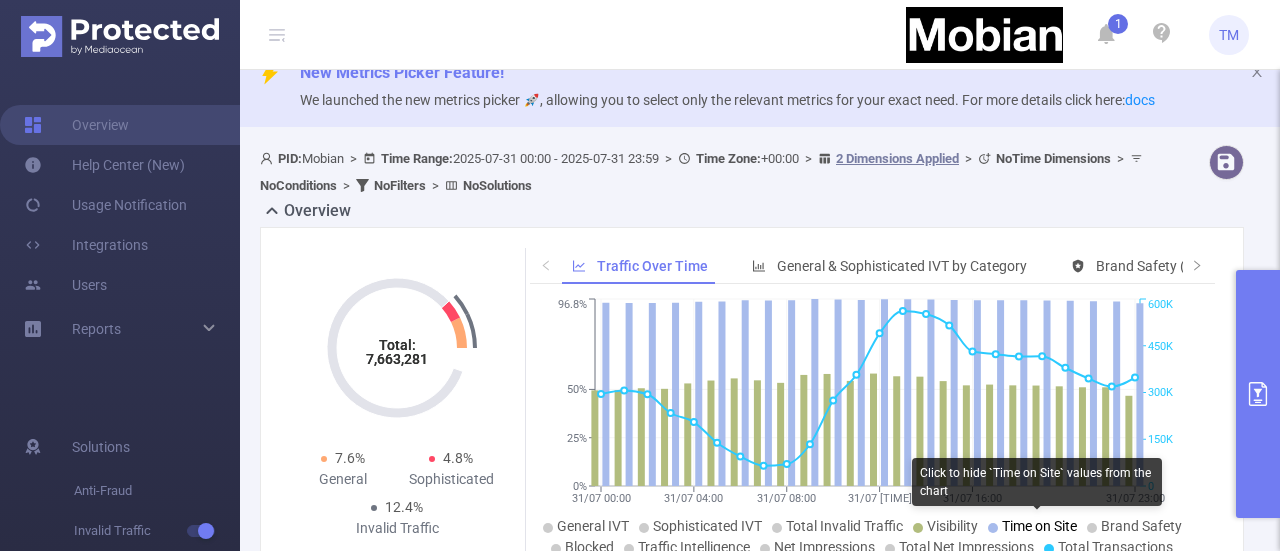 scroll, scrollTop: 26, scrollLeft: 0, axis: vertical 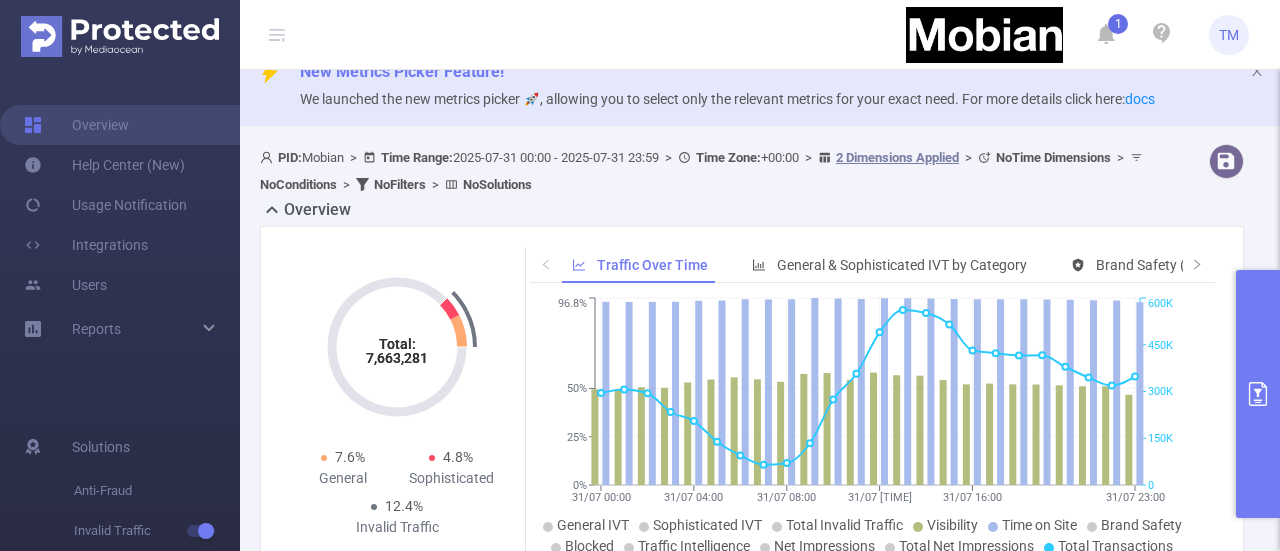click 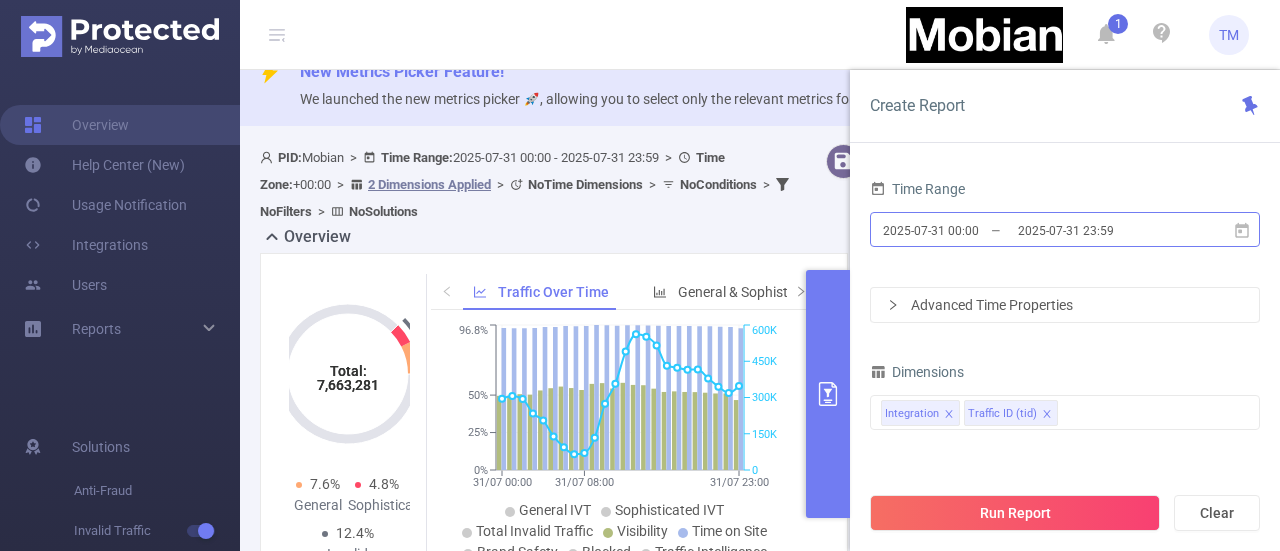 click on "2025-07-31 23:59" at bounding box center [1097, 230] 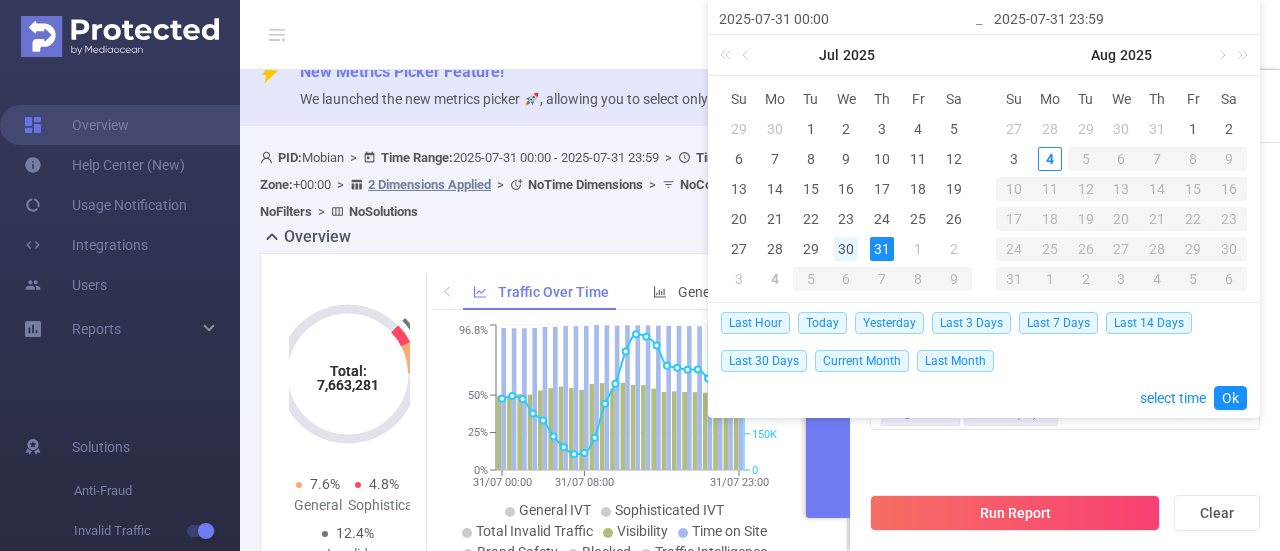 click on "30" at bounding box center (846, 249) 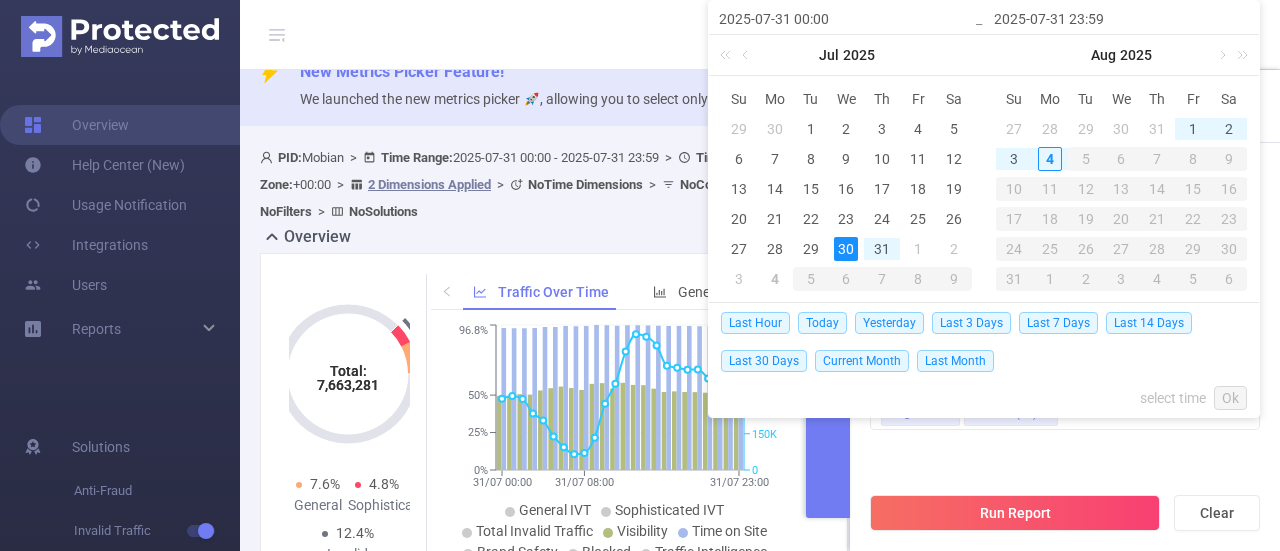 click on "30" at bounding box center (846, 249) 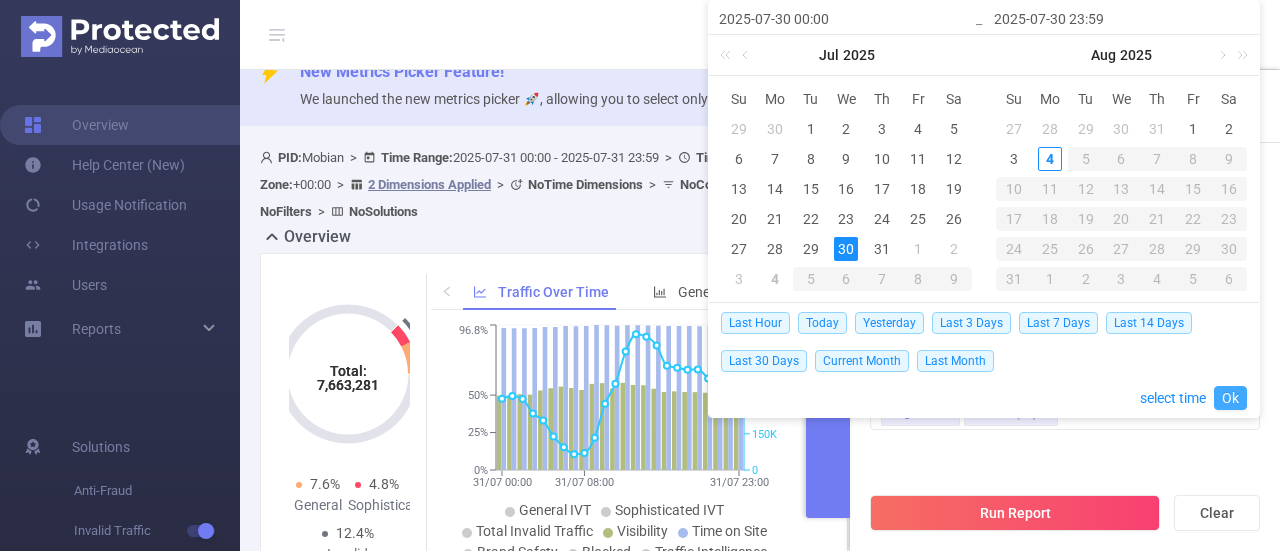 click on "Ok" at bounding box center (1230, 398) 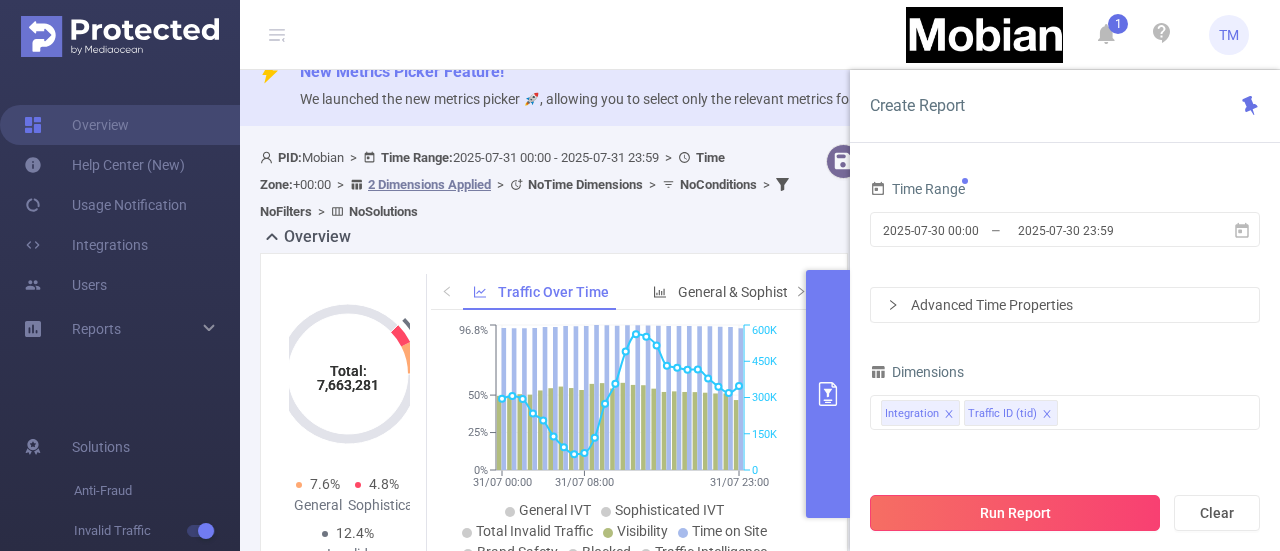 click on "Run Report" at bounding box center (1015, 513) 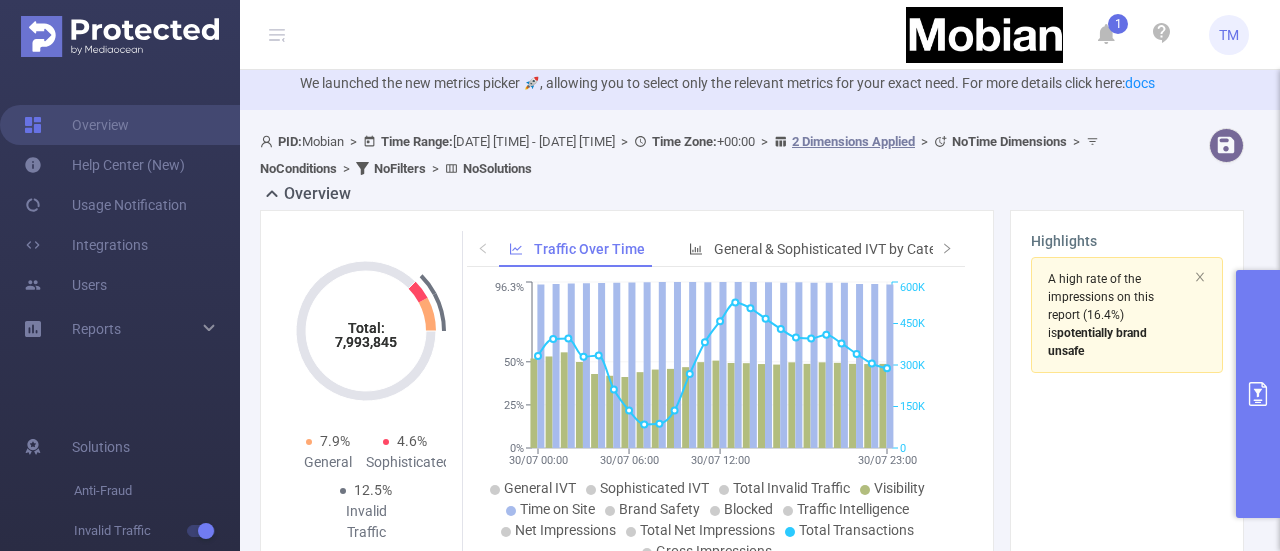 scroll, scrollTop: 43, scrollLeft: 0, axis: vertical 